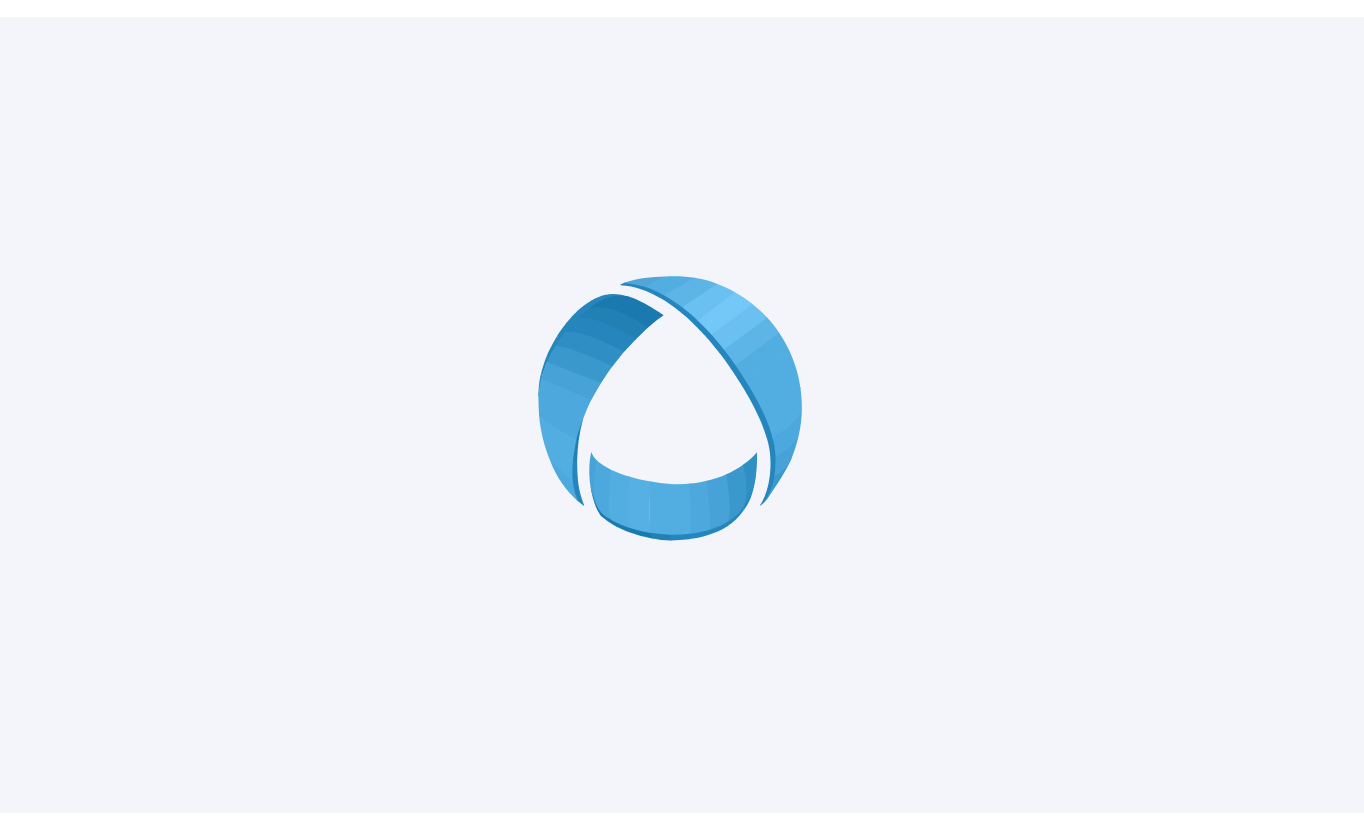 scroll, scrollTop: 0, scrollLeft: 0, axis: both 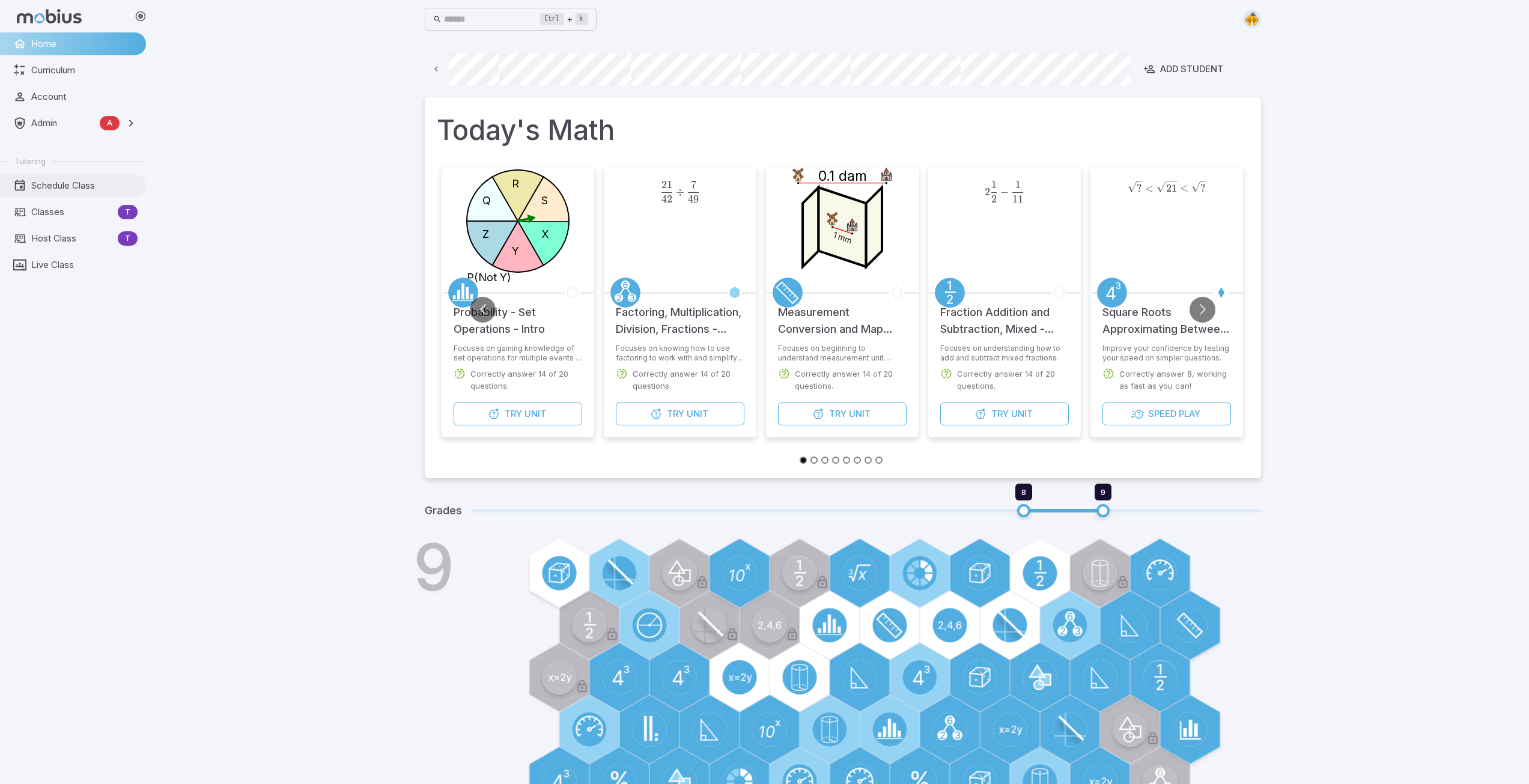click on "Schedule Class" at bounding box center (84, 186) 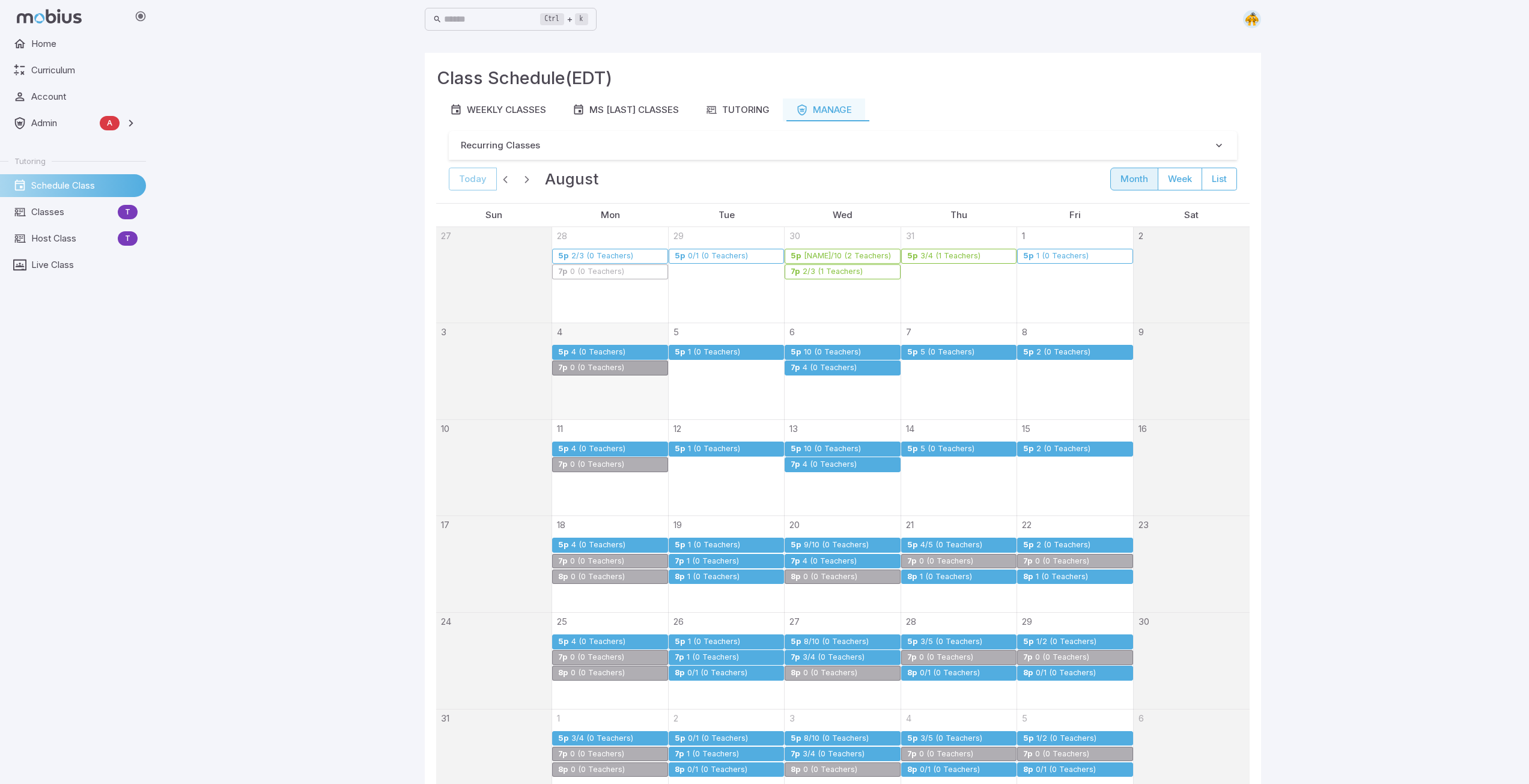 click on "4 (0 Teachers)" at bounding box center [598, 352] 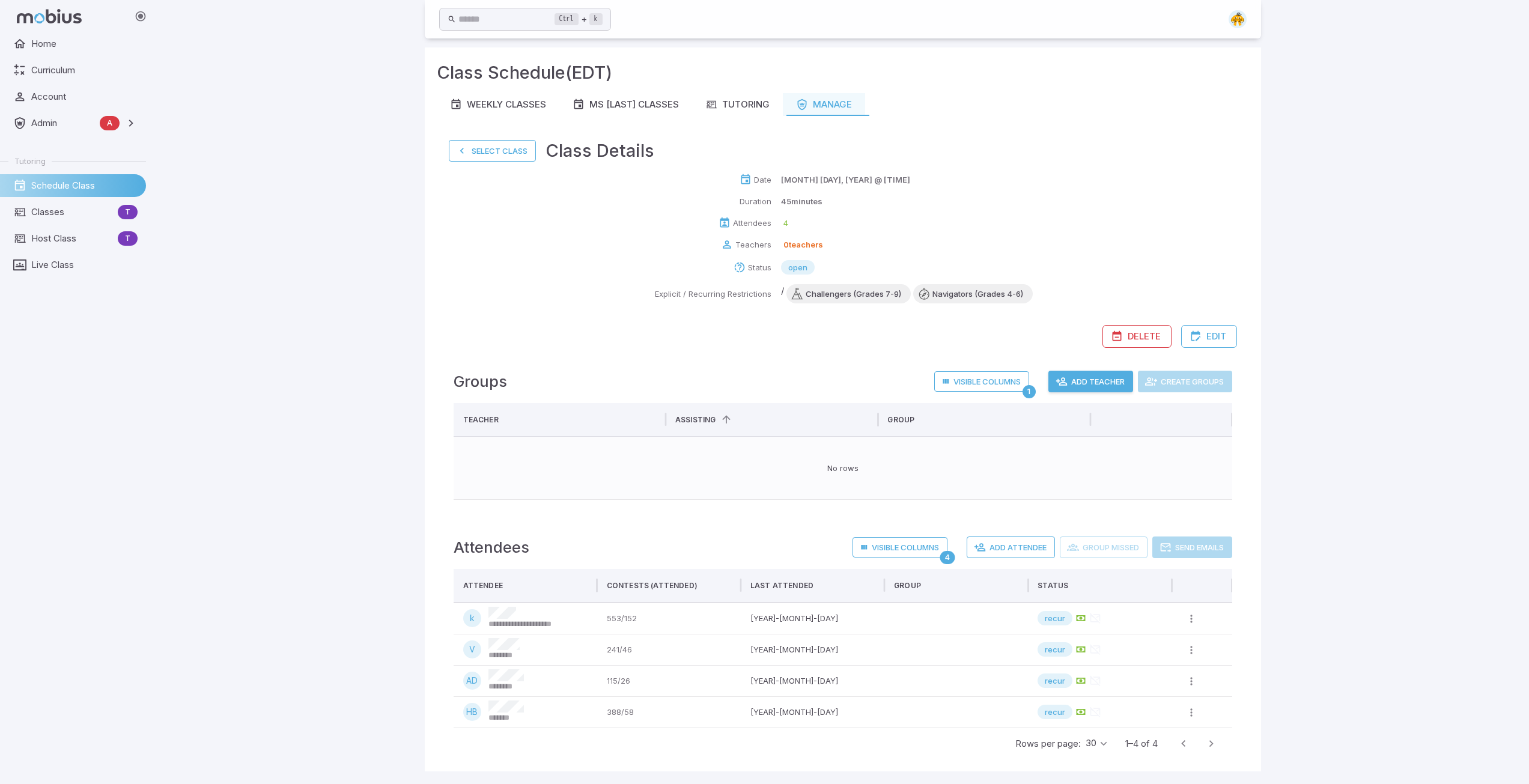scroll, scrollTop: 7, scrollLeft: 0, axis: vertical 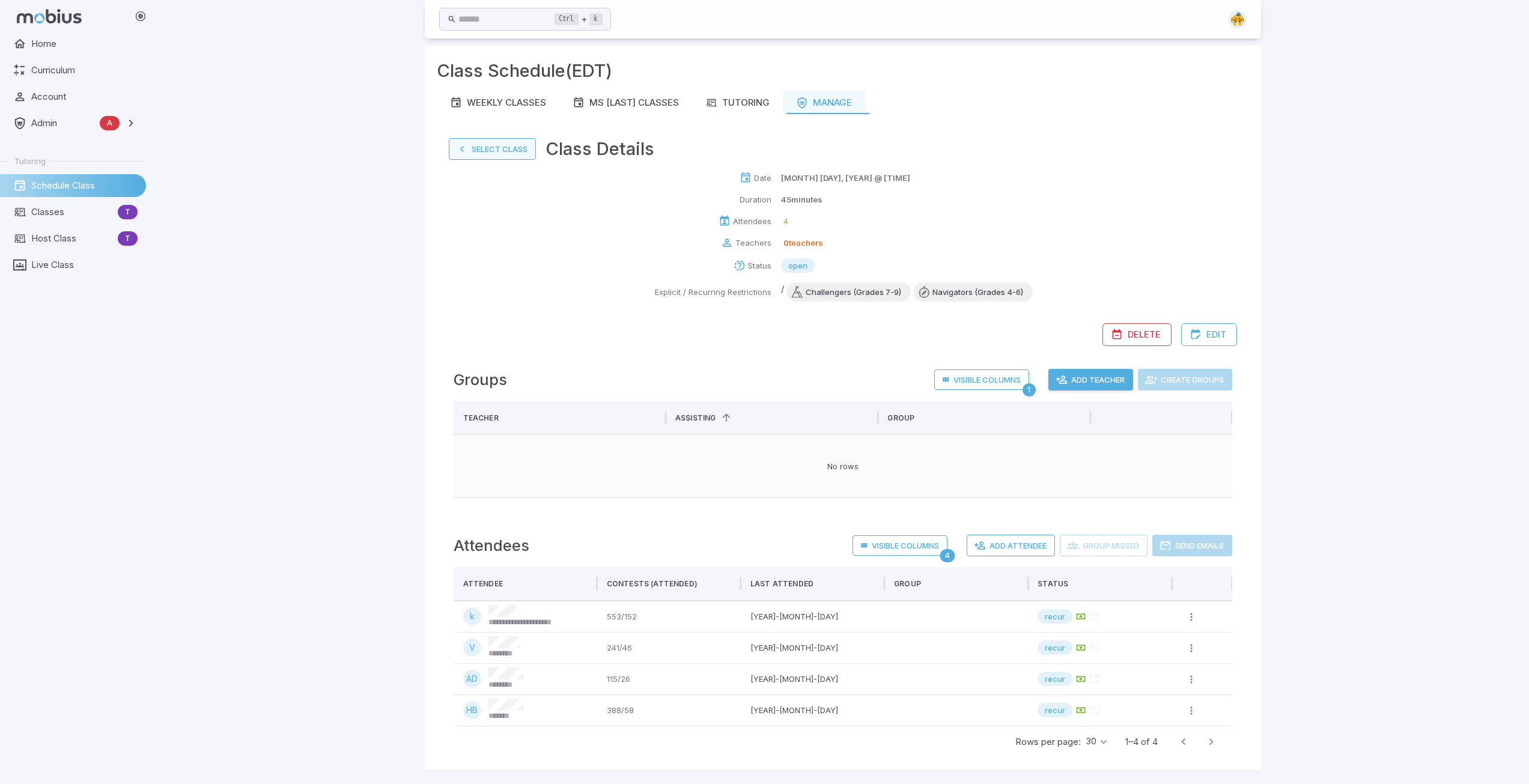 click on "Select Class" at bounding box center (492, 149) 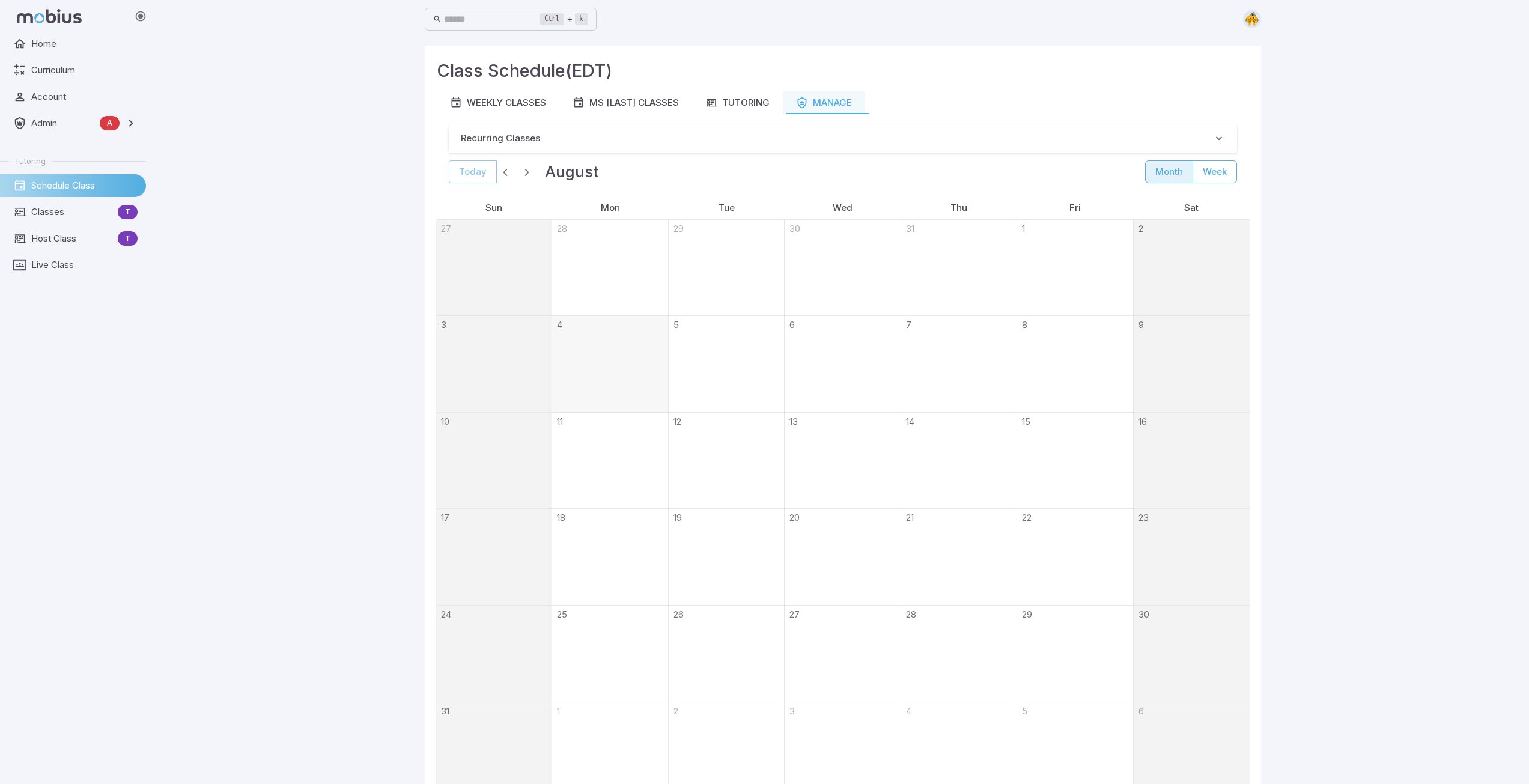 scroll, scrollTop: 0, scrollLeft: 0, axis: both 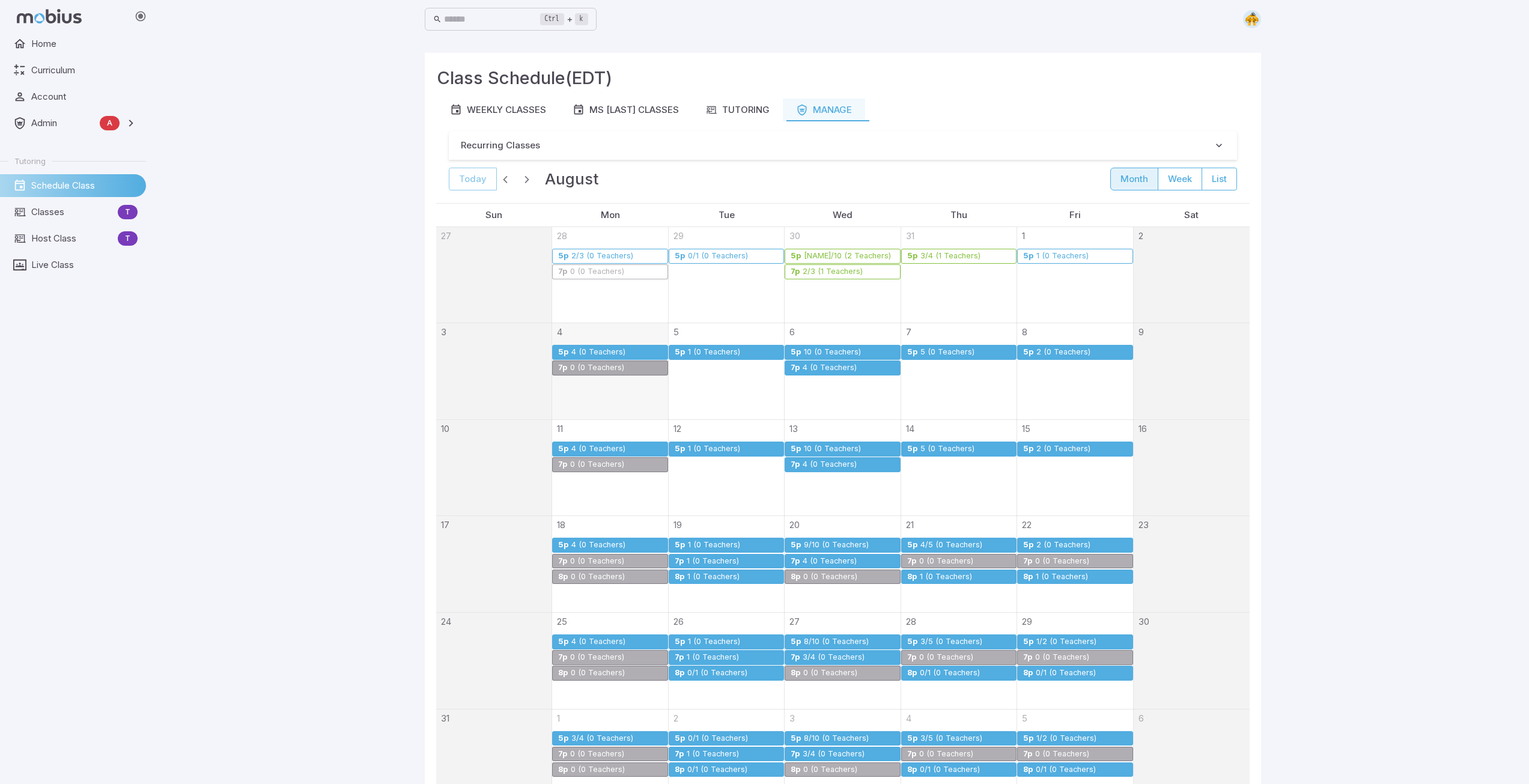 click on "1 (0 Teachers)" at bounding box center (714, 352) 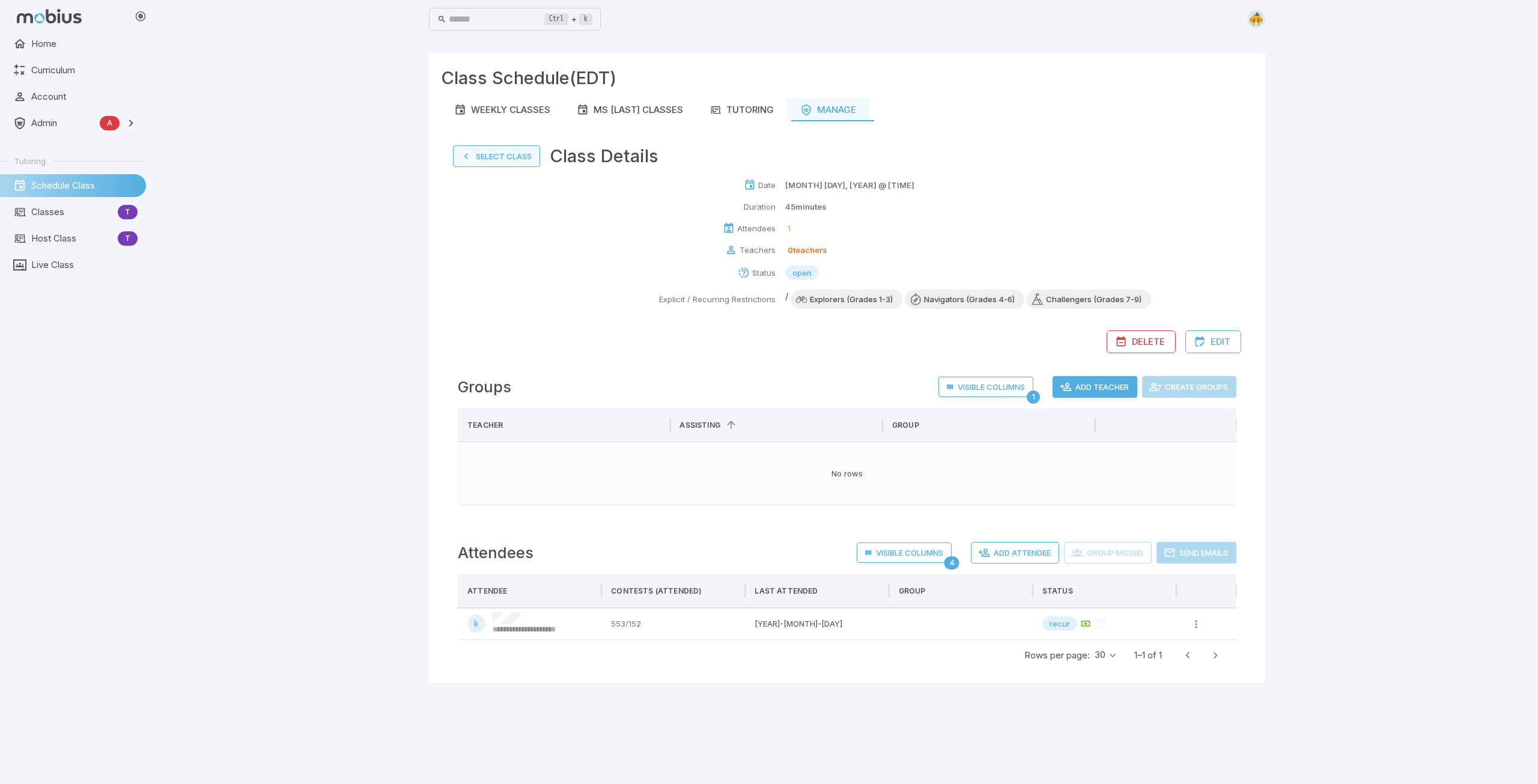 click on "Select Class" at bounding box center [496, 156] 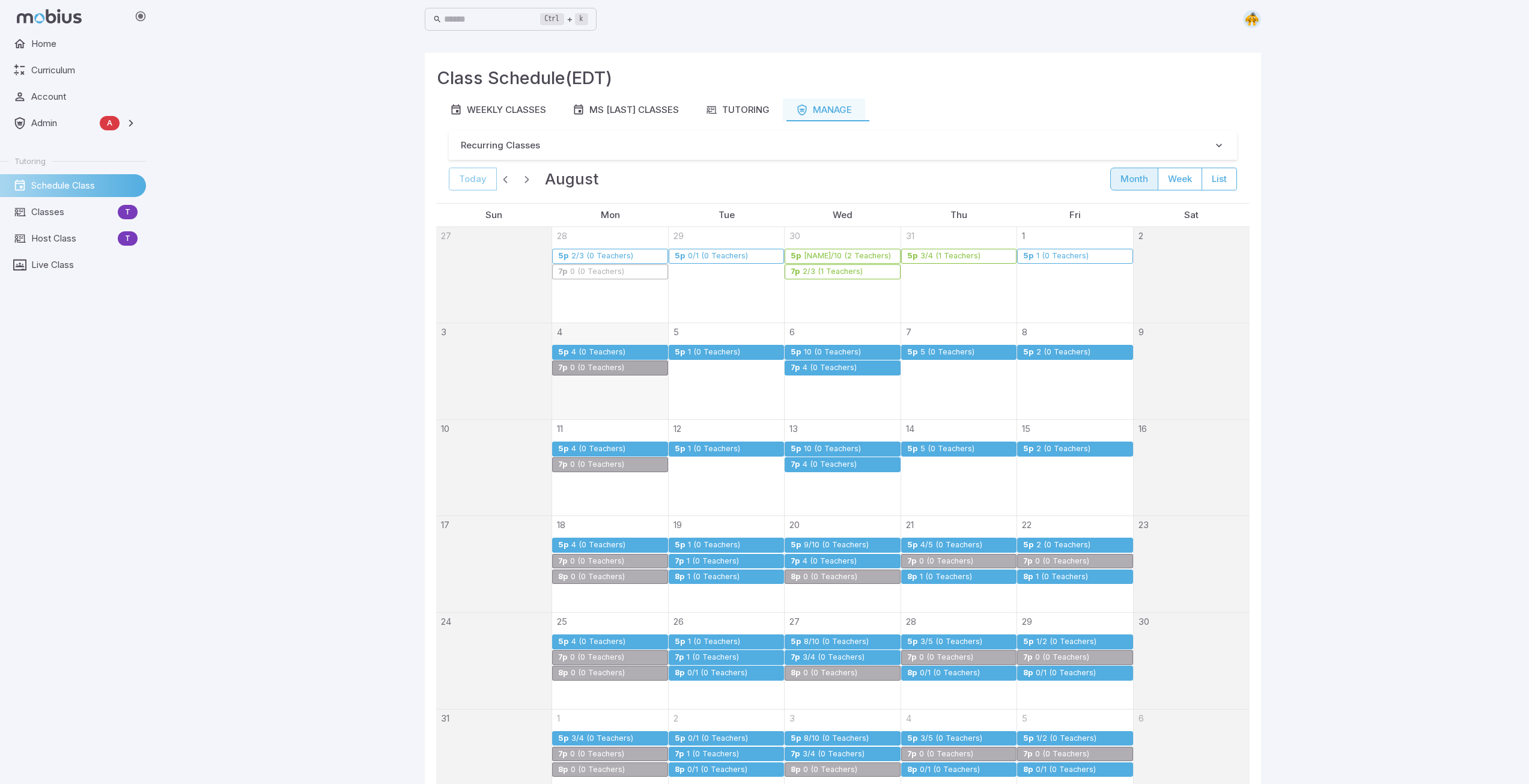 click on "1 (0 Teachers)" at bounding box center (714, 352) 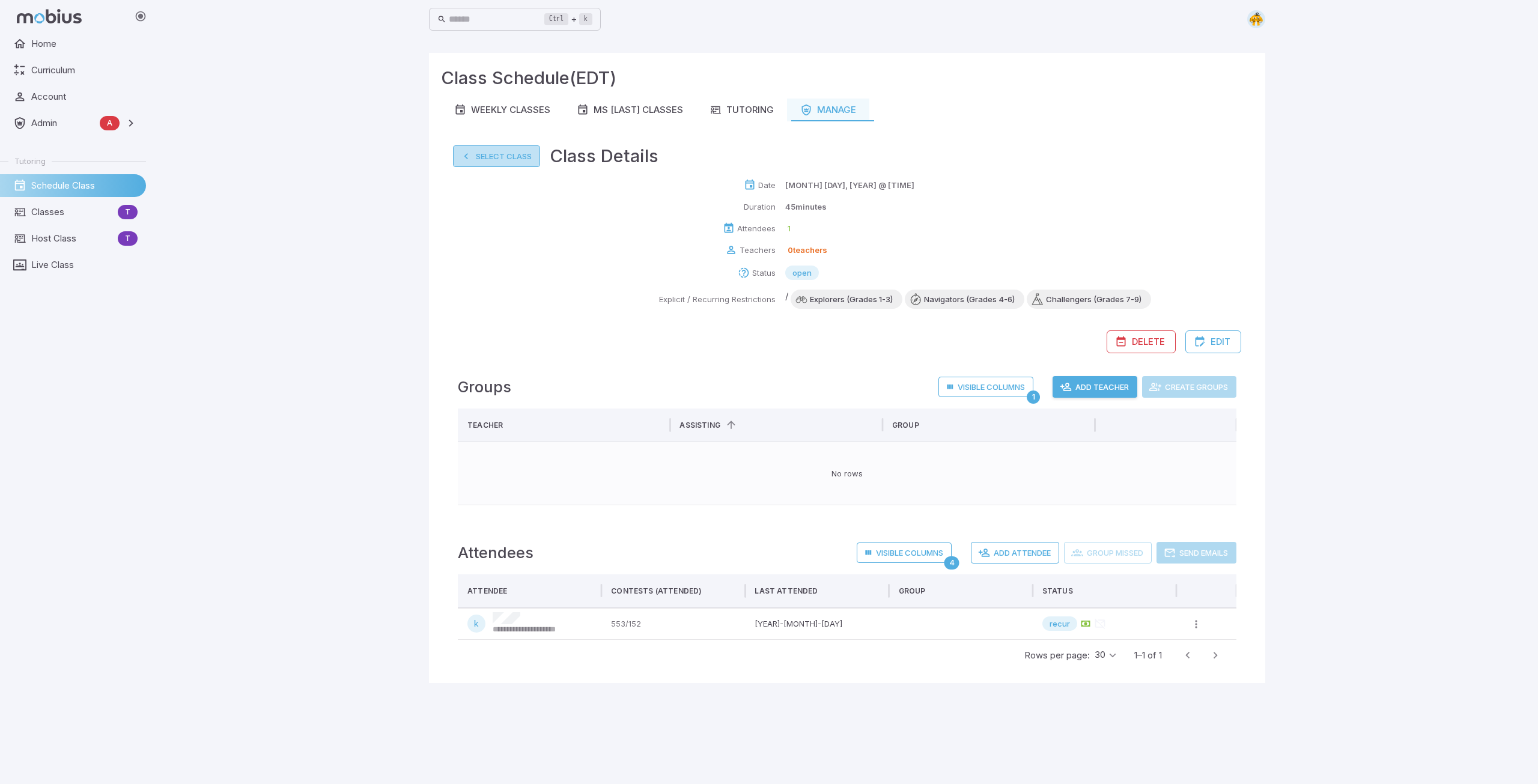 click on "Select Class" at bounding box center (496, 156) 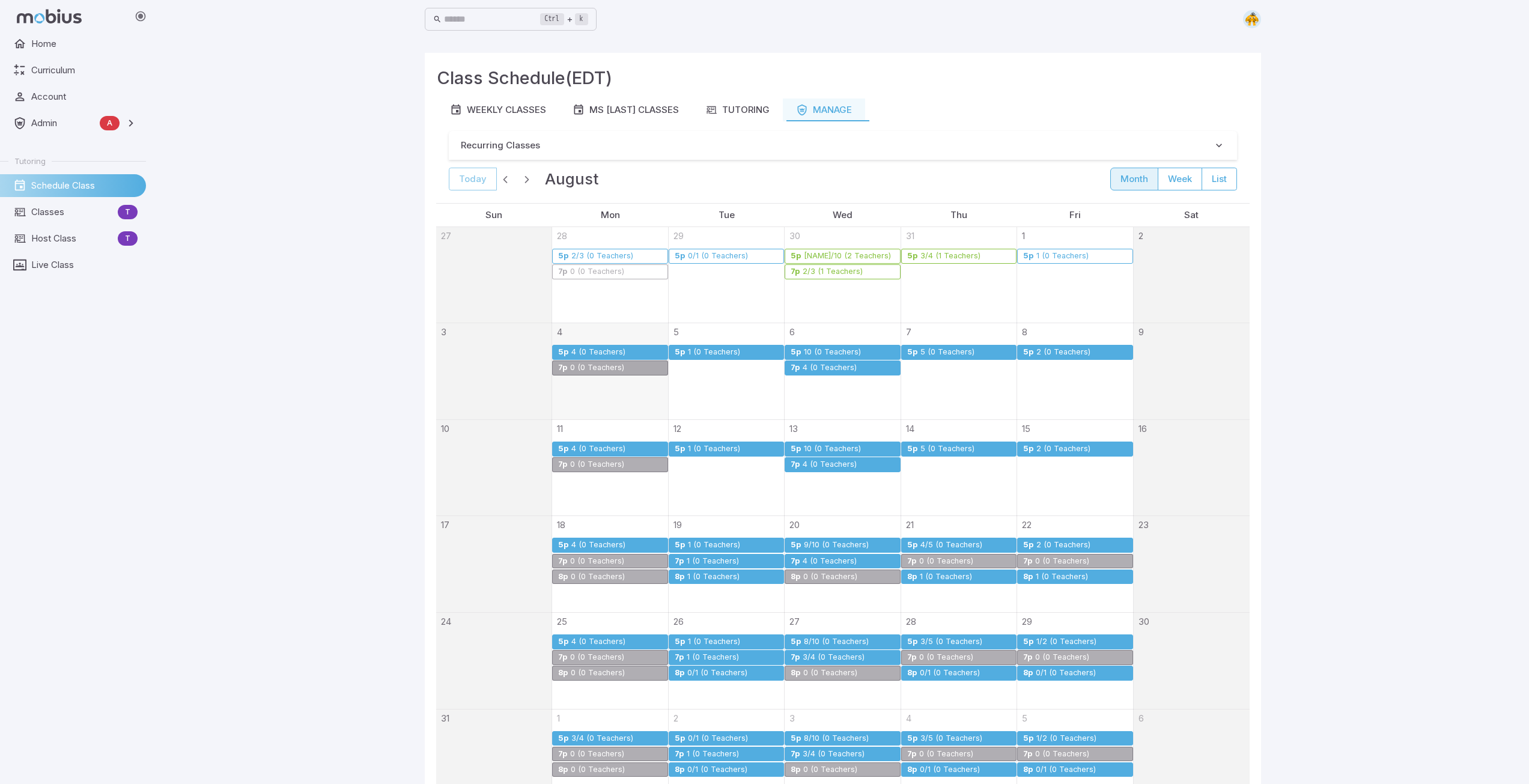 click on "5p 4 (0 Teachers)" at bounding box center (610, 352) 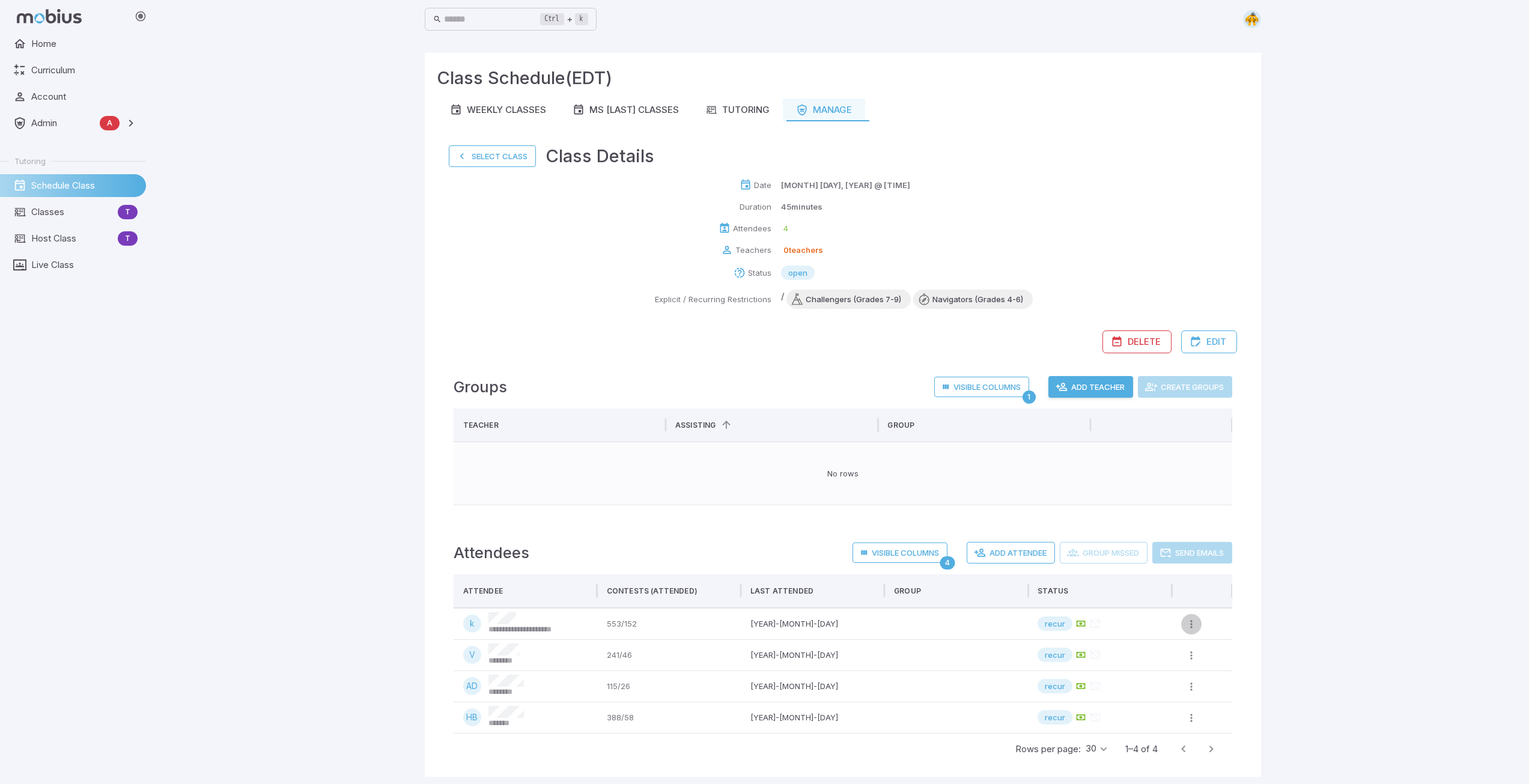 click at bounding box center [1191, 624] 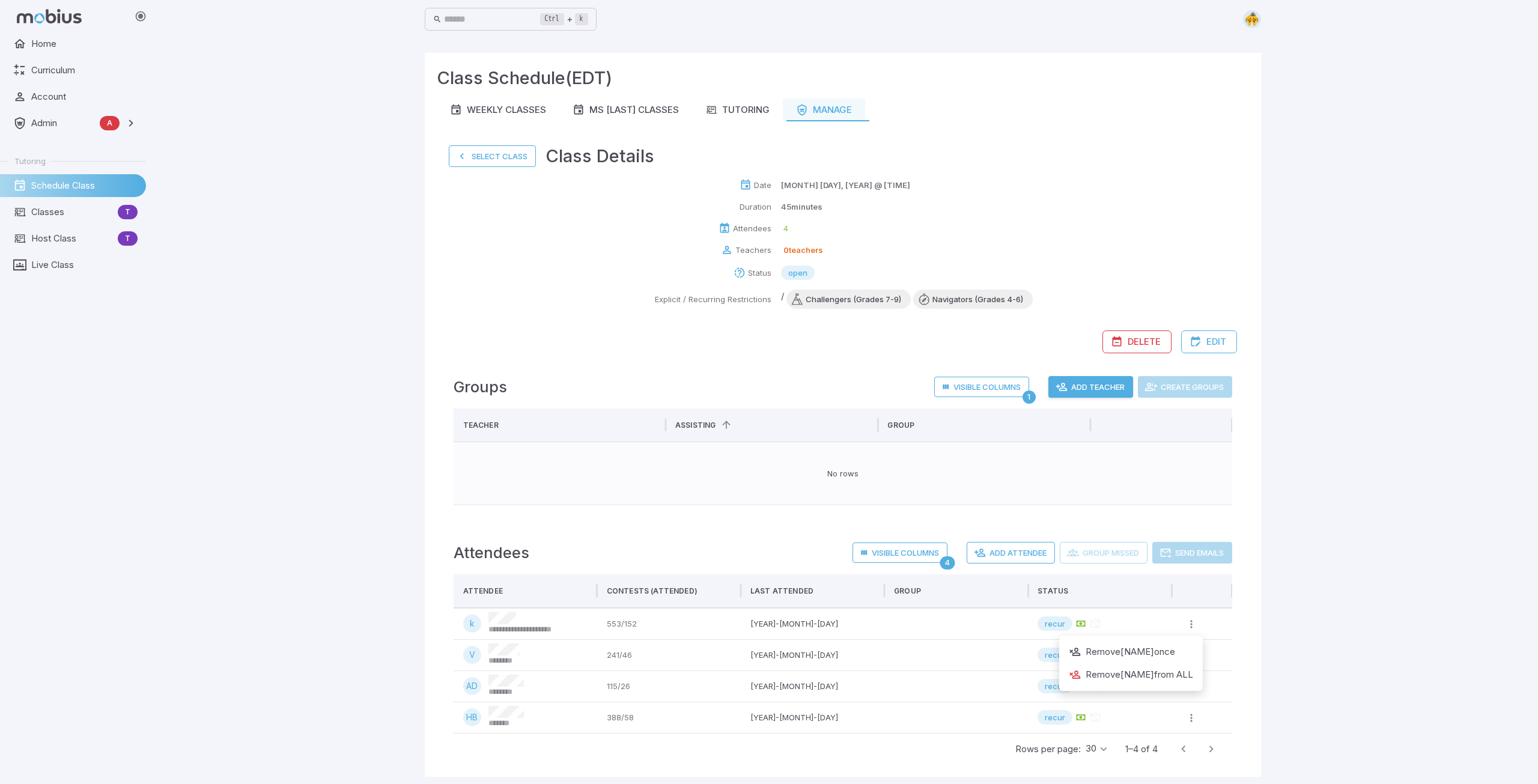 click on "Remove  krystal  from ALL" at bounding box center (1131, 675) 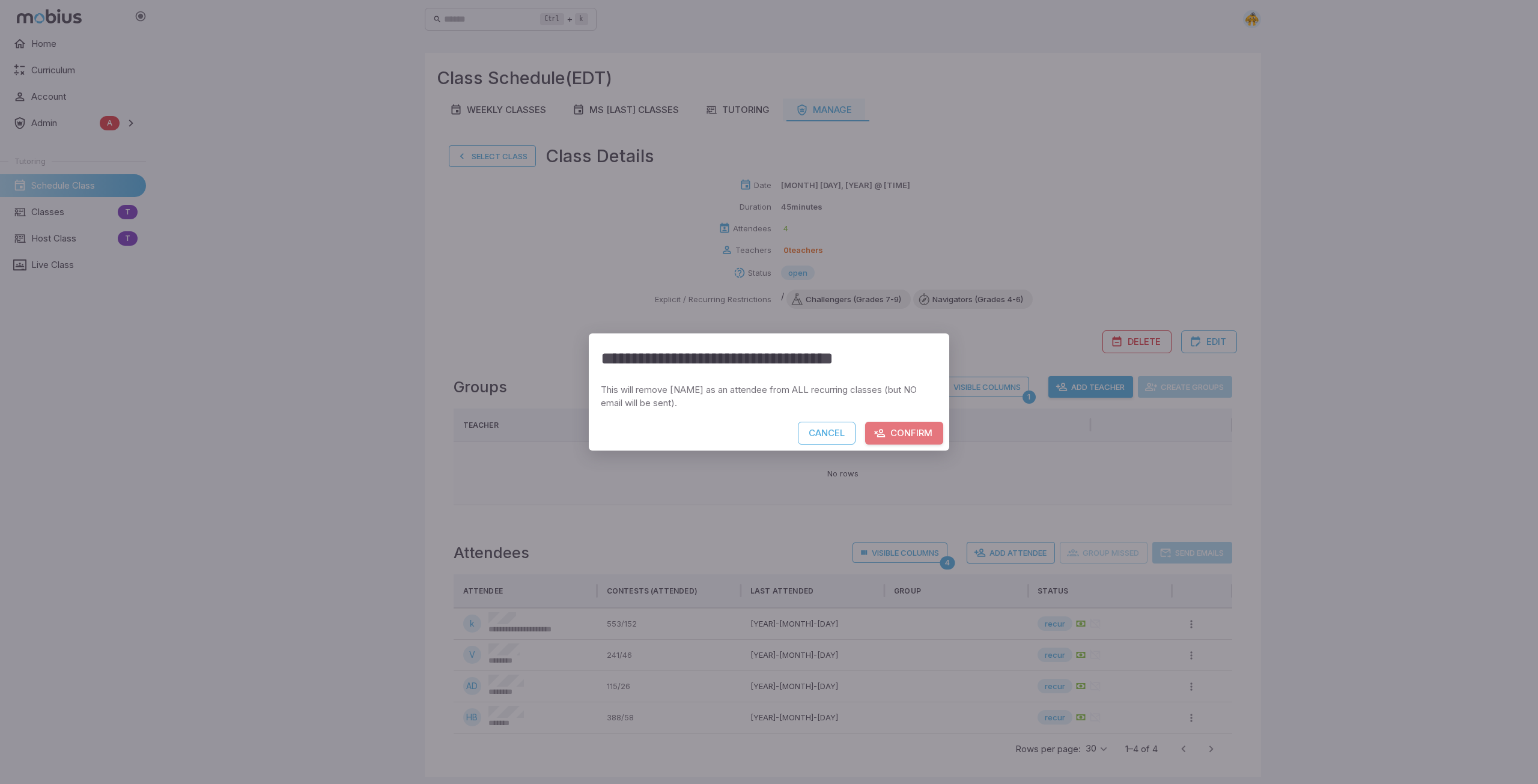 click on "Confirm" at bounding box center [904, 433] 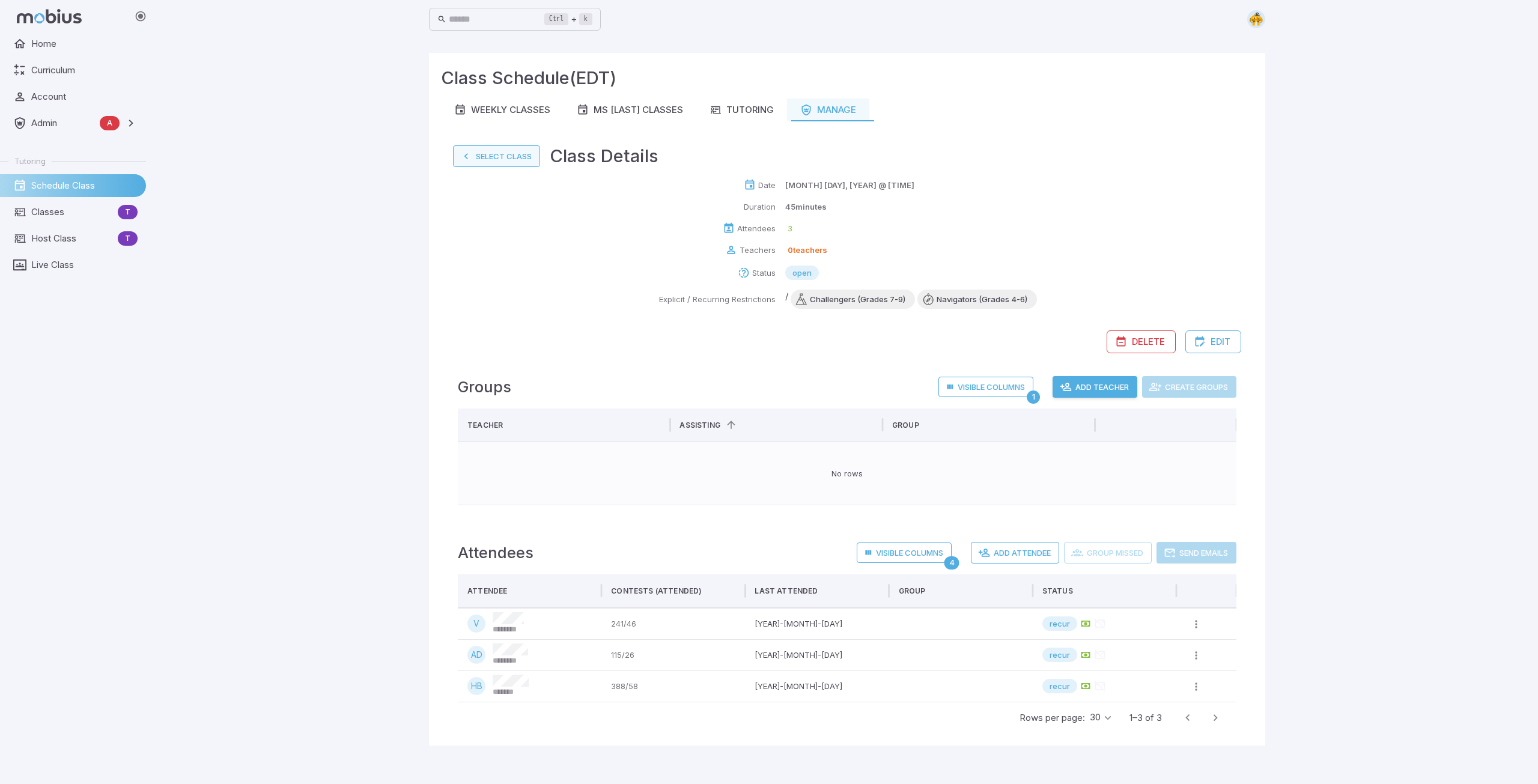 click on "Select Class" at bounding box center [496, 156] 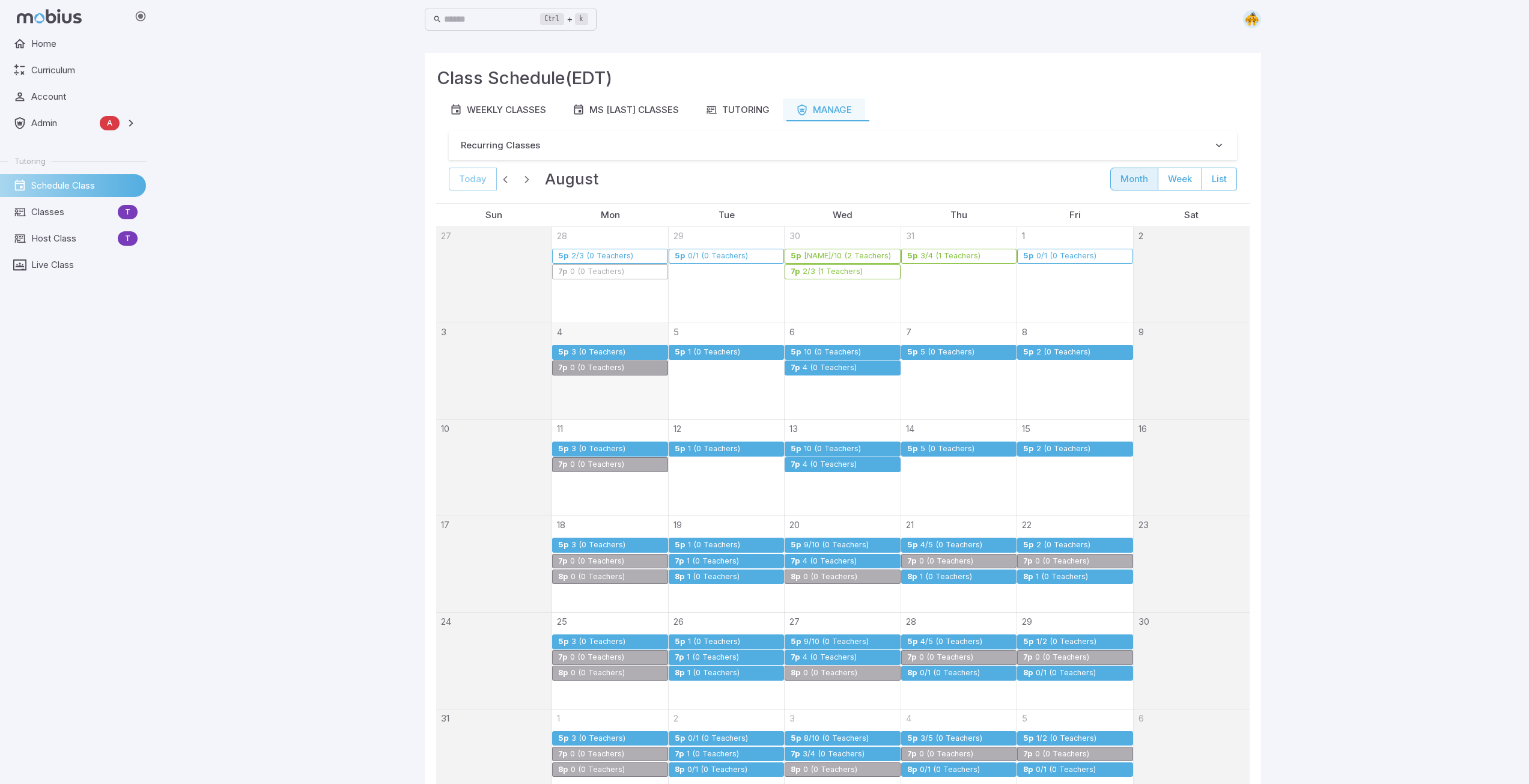 click on "1 (0 Teachers)" at bounding box center (714, 352) 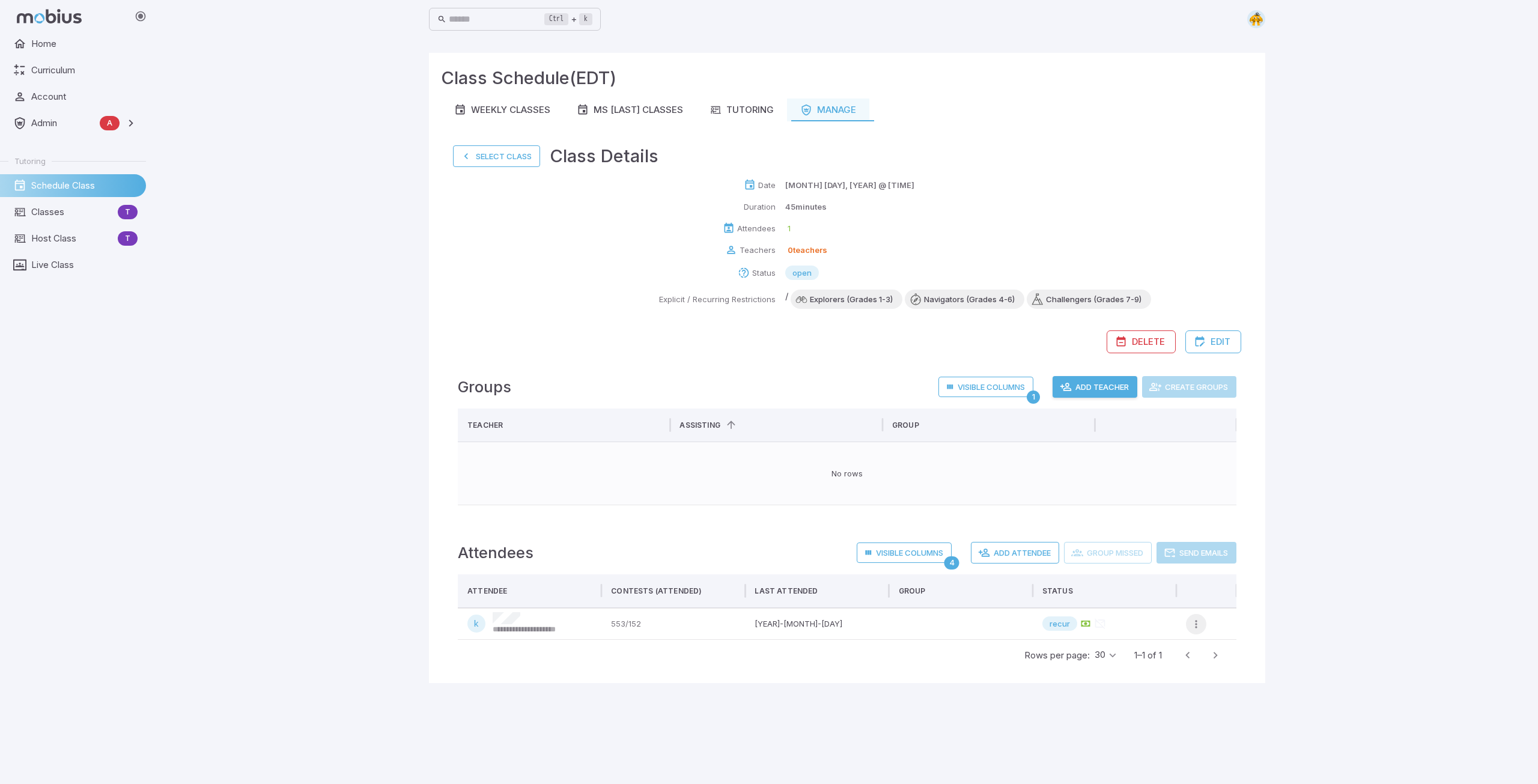 click at bounding box center (1196, 624) 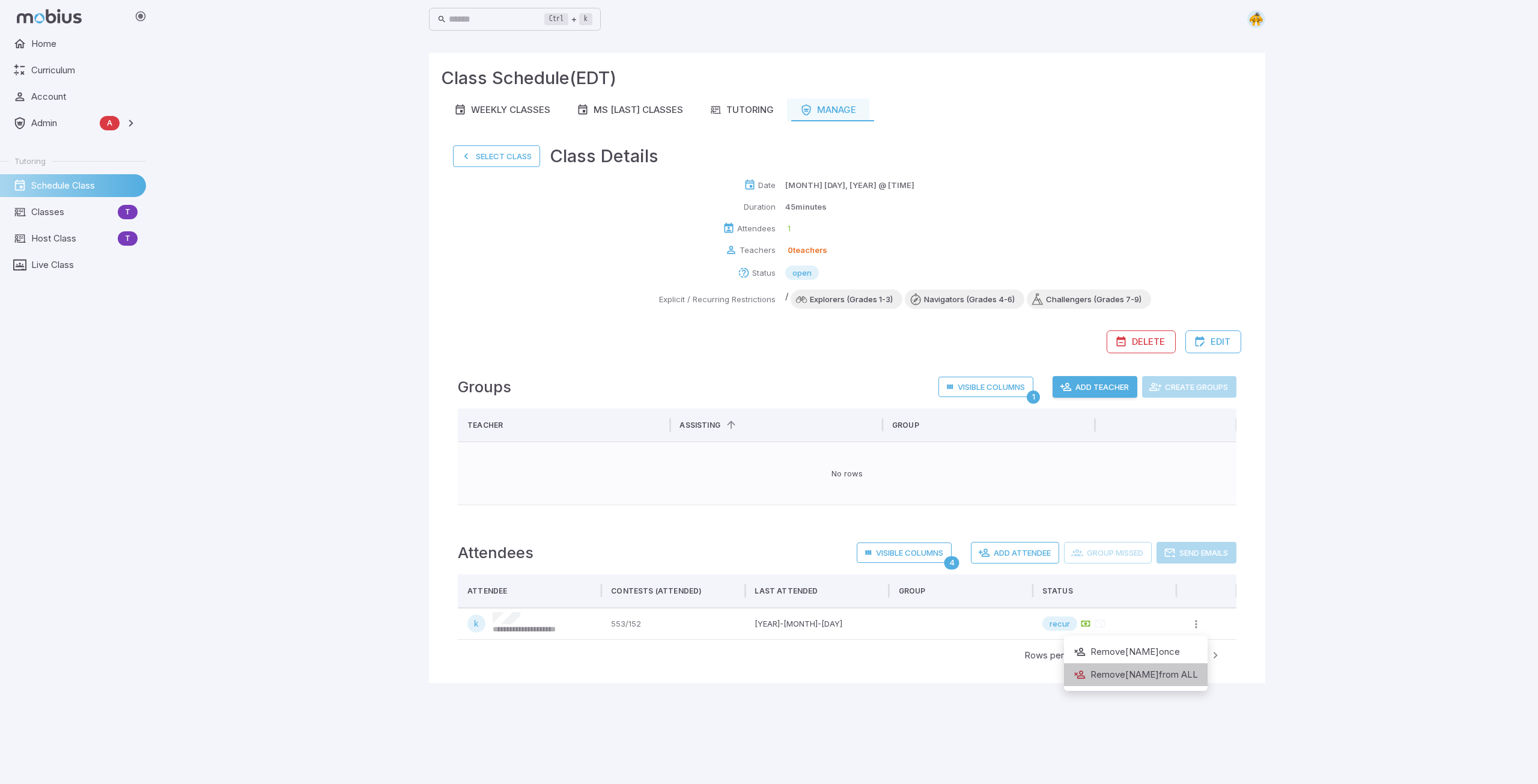 click on "Remove  krystal  from ALL" at bounding box center (1135, 675) 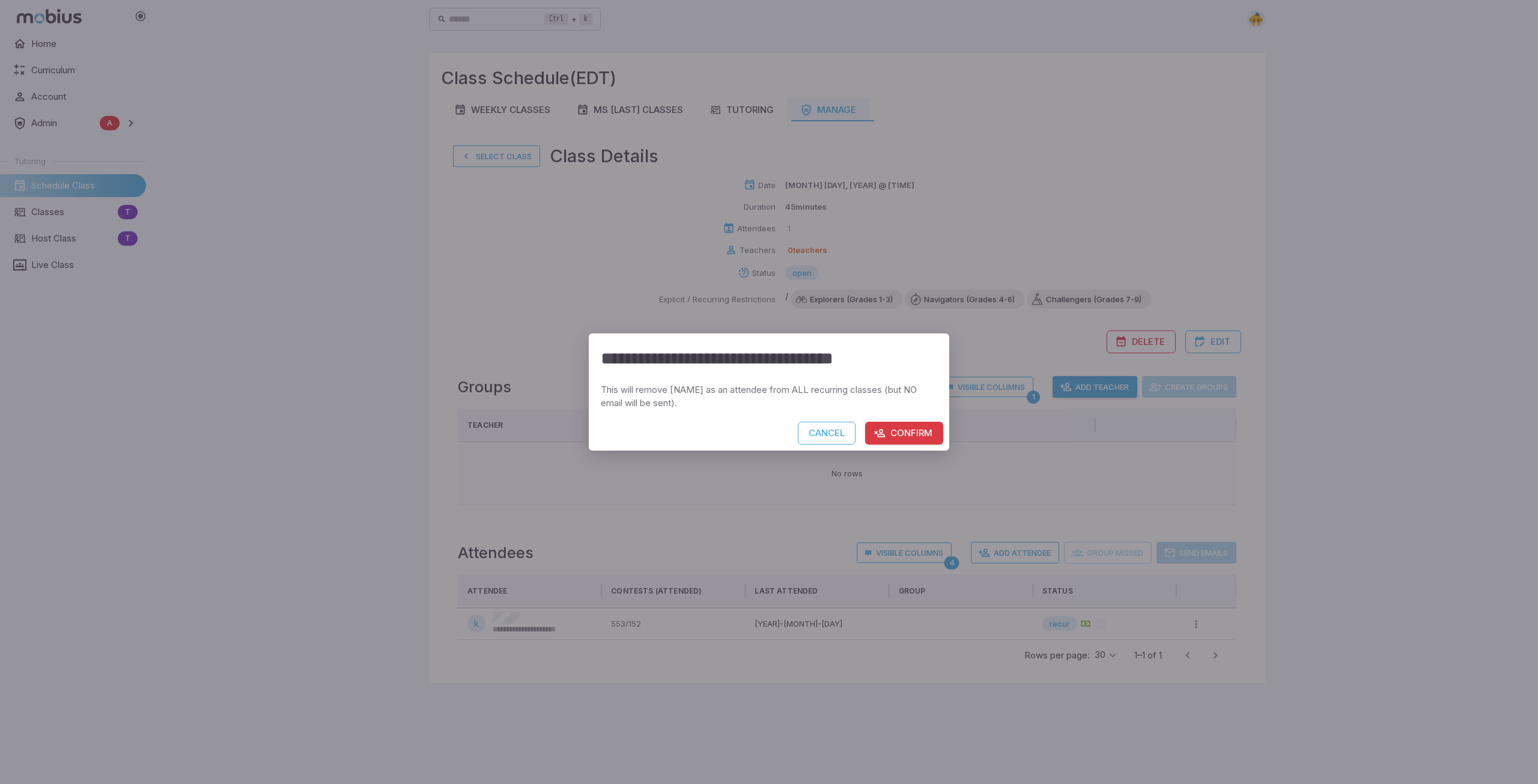 click on "Confirm" at bounding box center (904, 433) 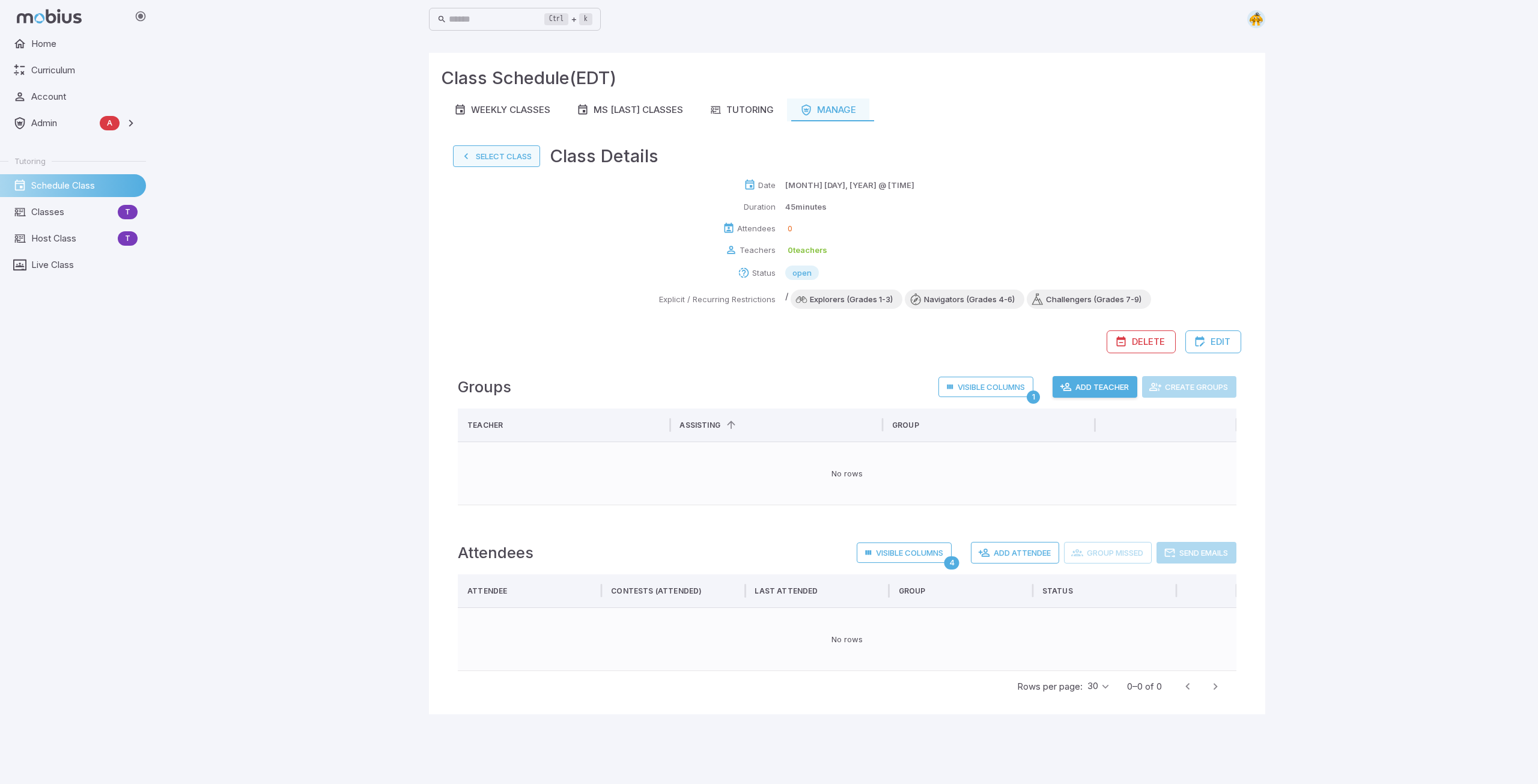 click on "Select Class" at bounding box center [496, 156] 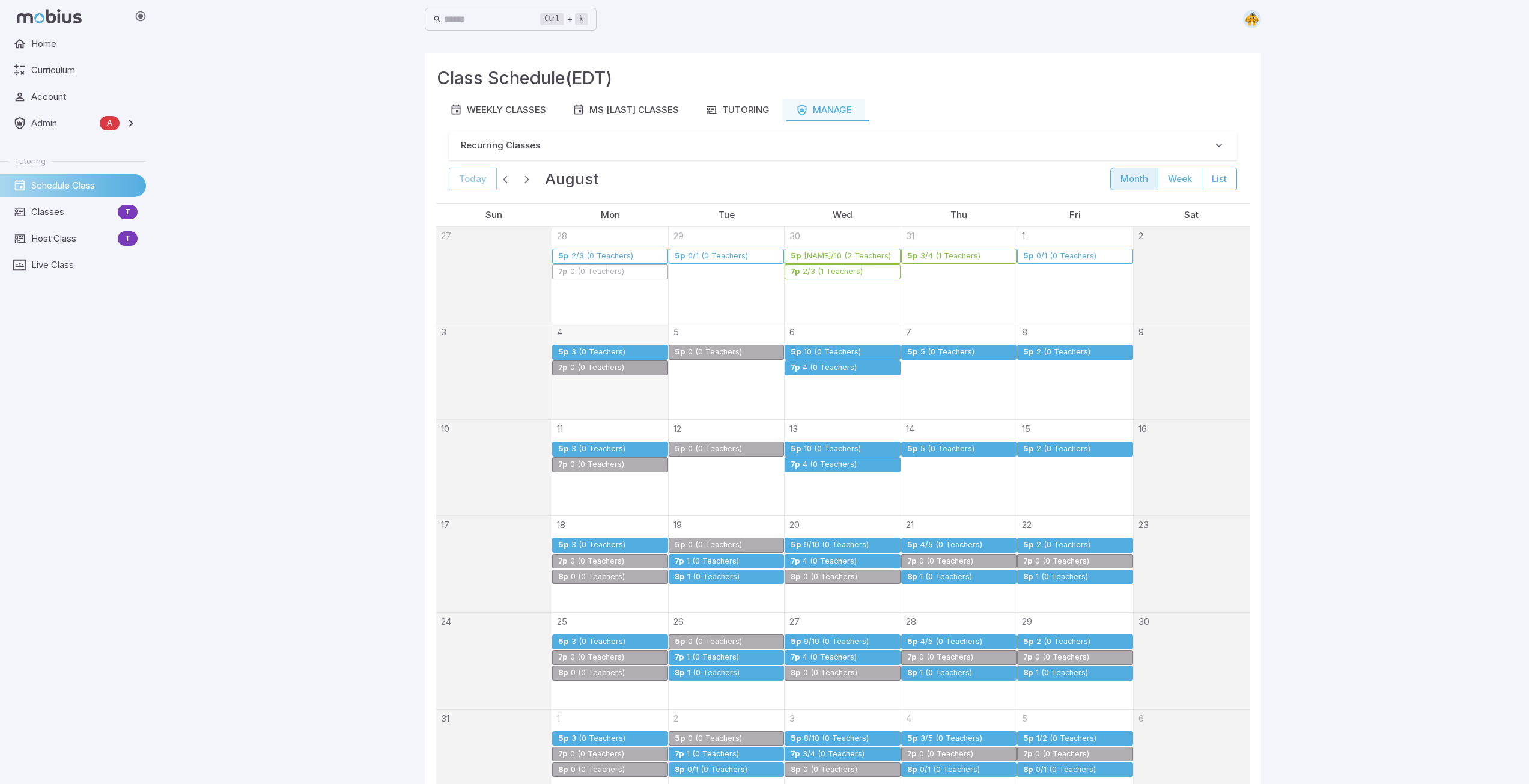click on "10 (0 Teachers)" at bounding box center [832, 352] 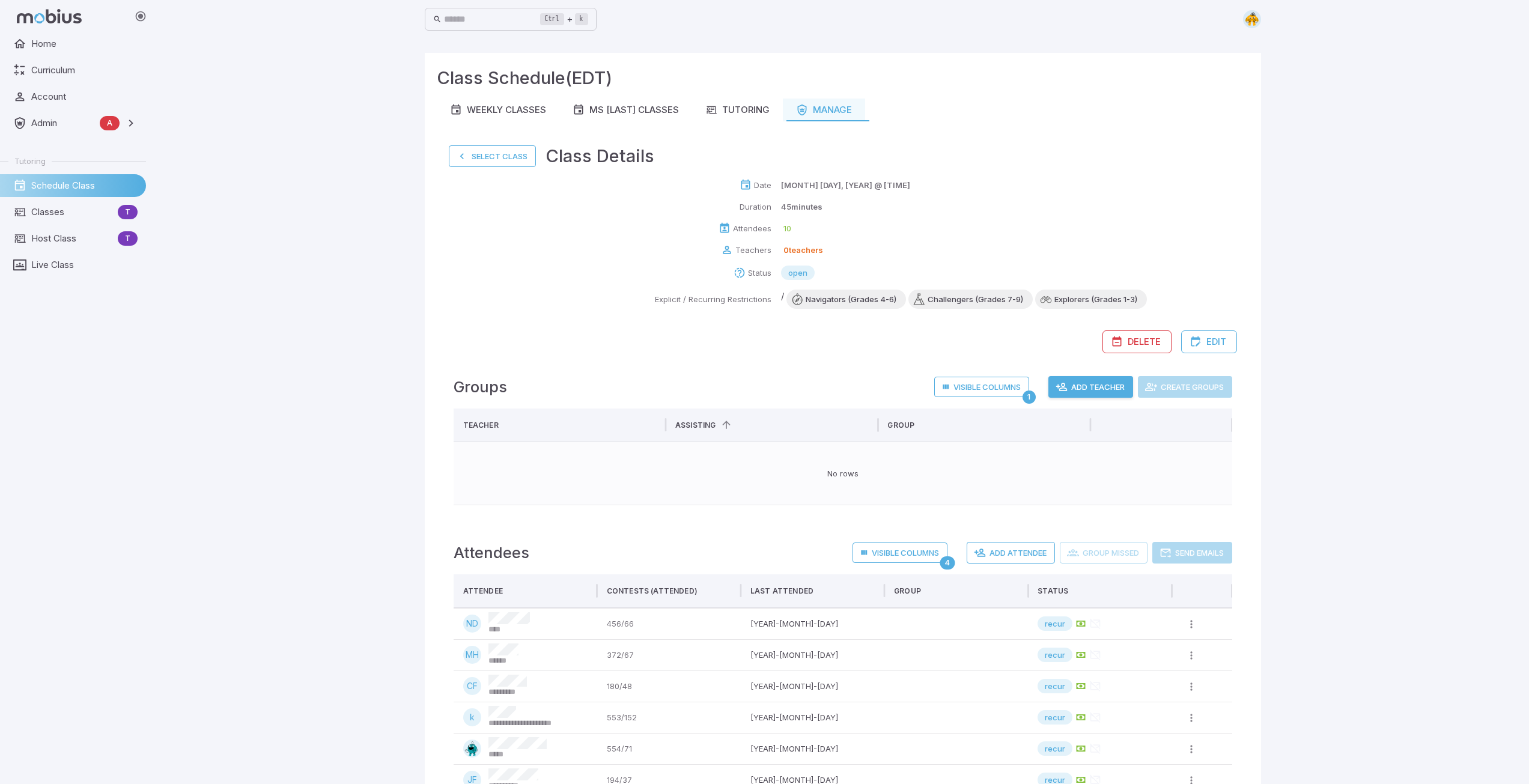 scroll, scrollTop: 1, scrollLeft: 0, axis: vertical 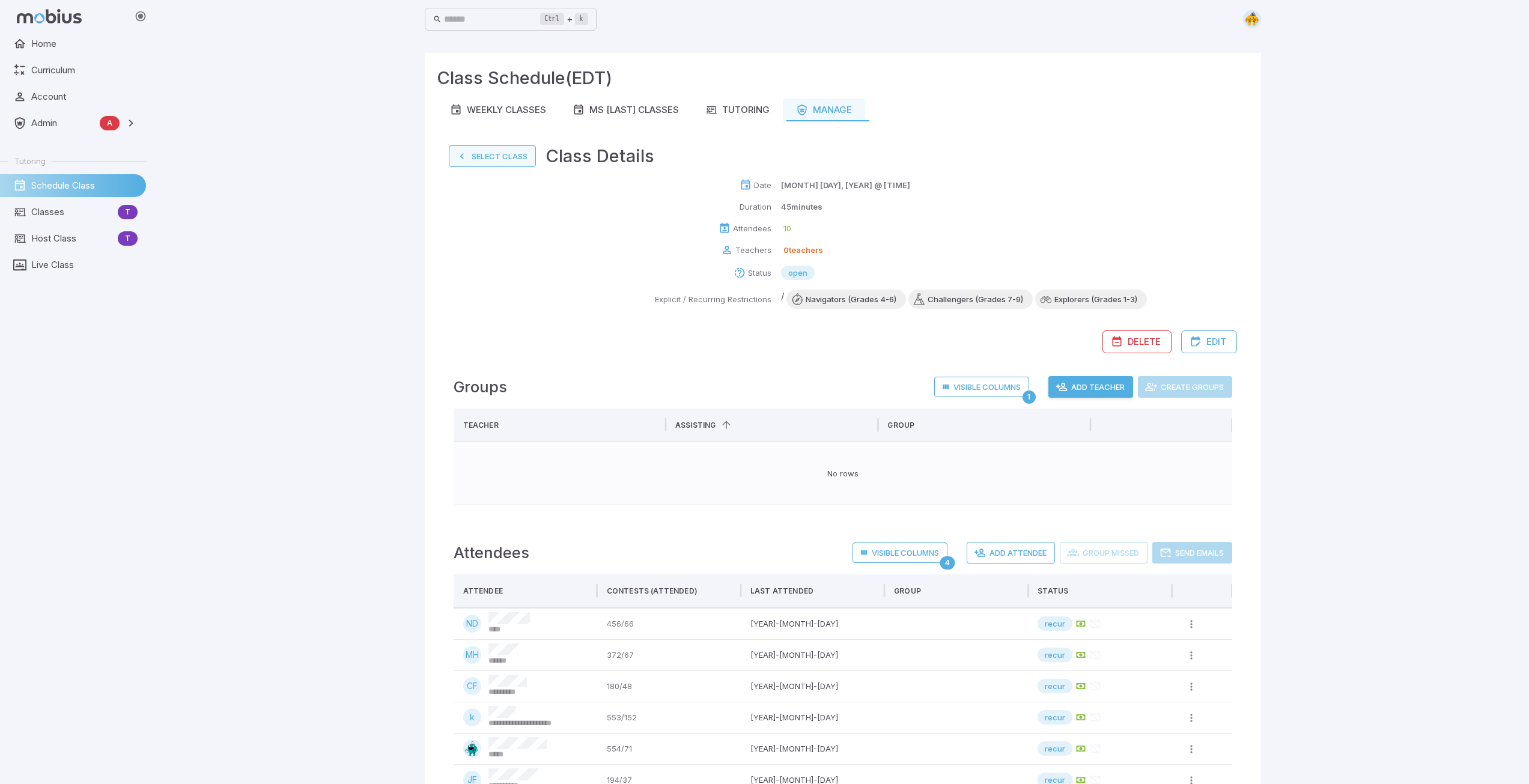 click on "Select Class" at bounding box center [492, 156] 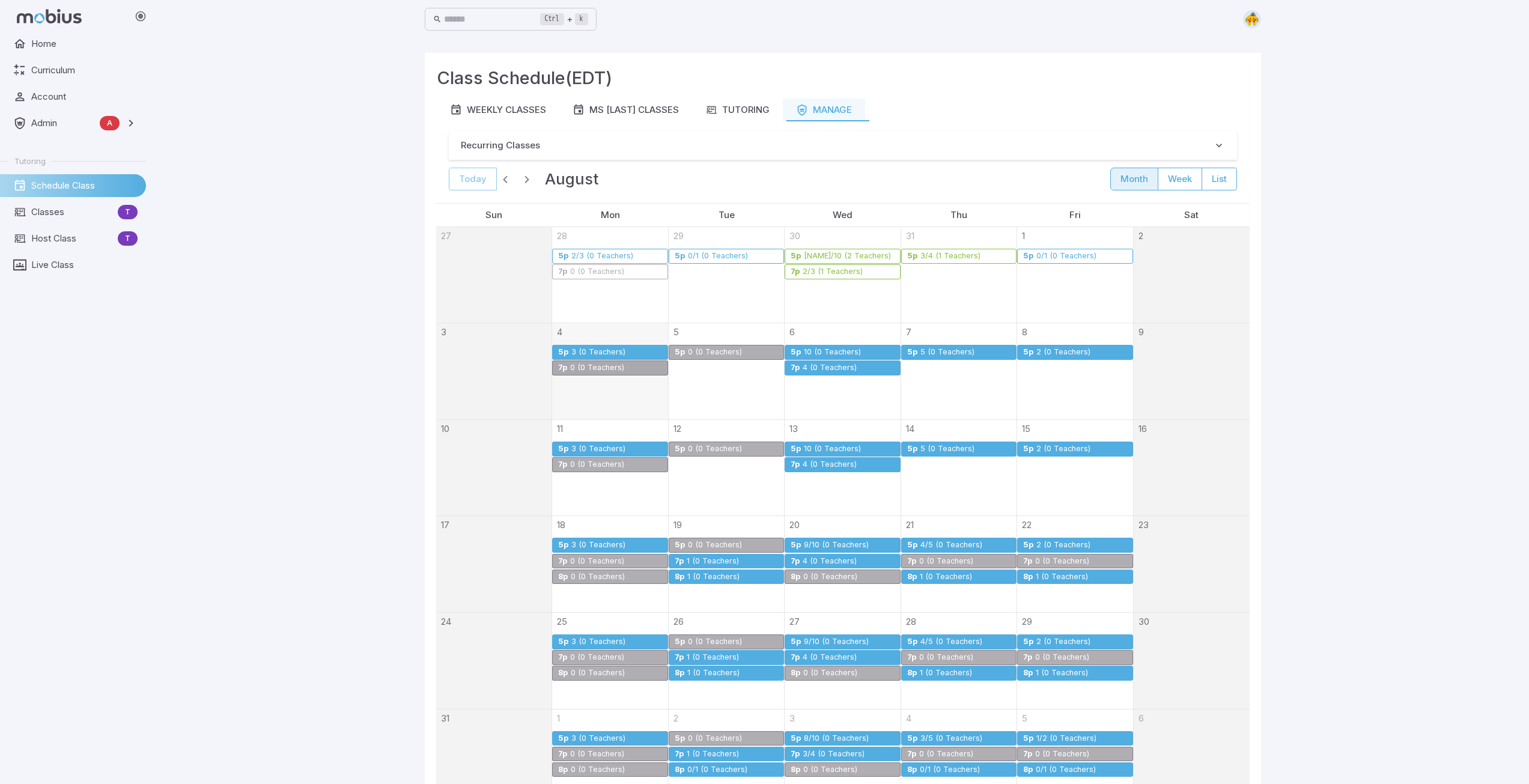 click on "4 (0 Teachers)" at bounding box center (830, 368) 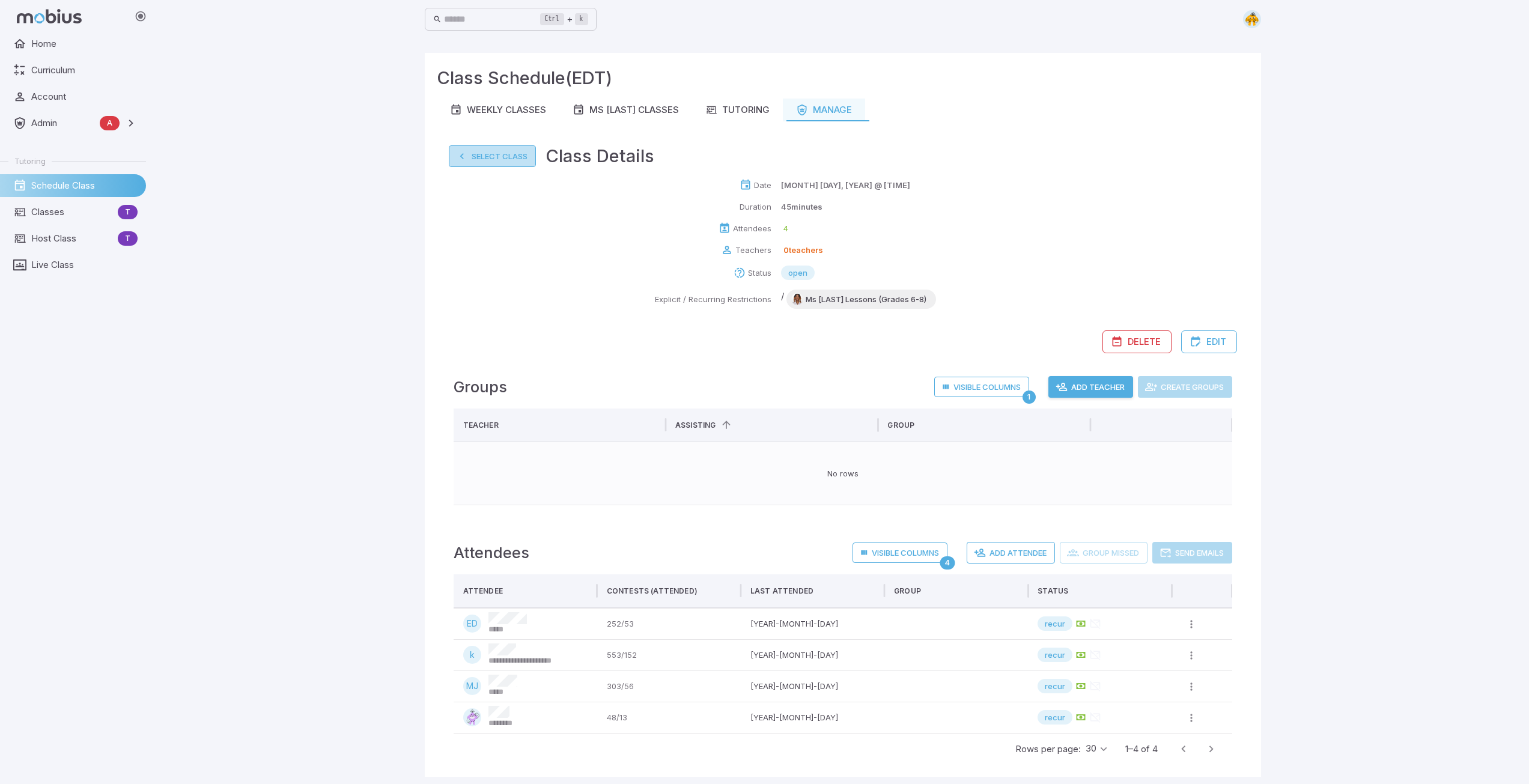 click on "Select Class" at bounding box center (492, 156) 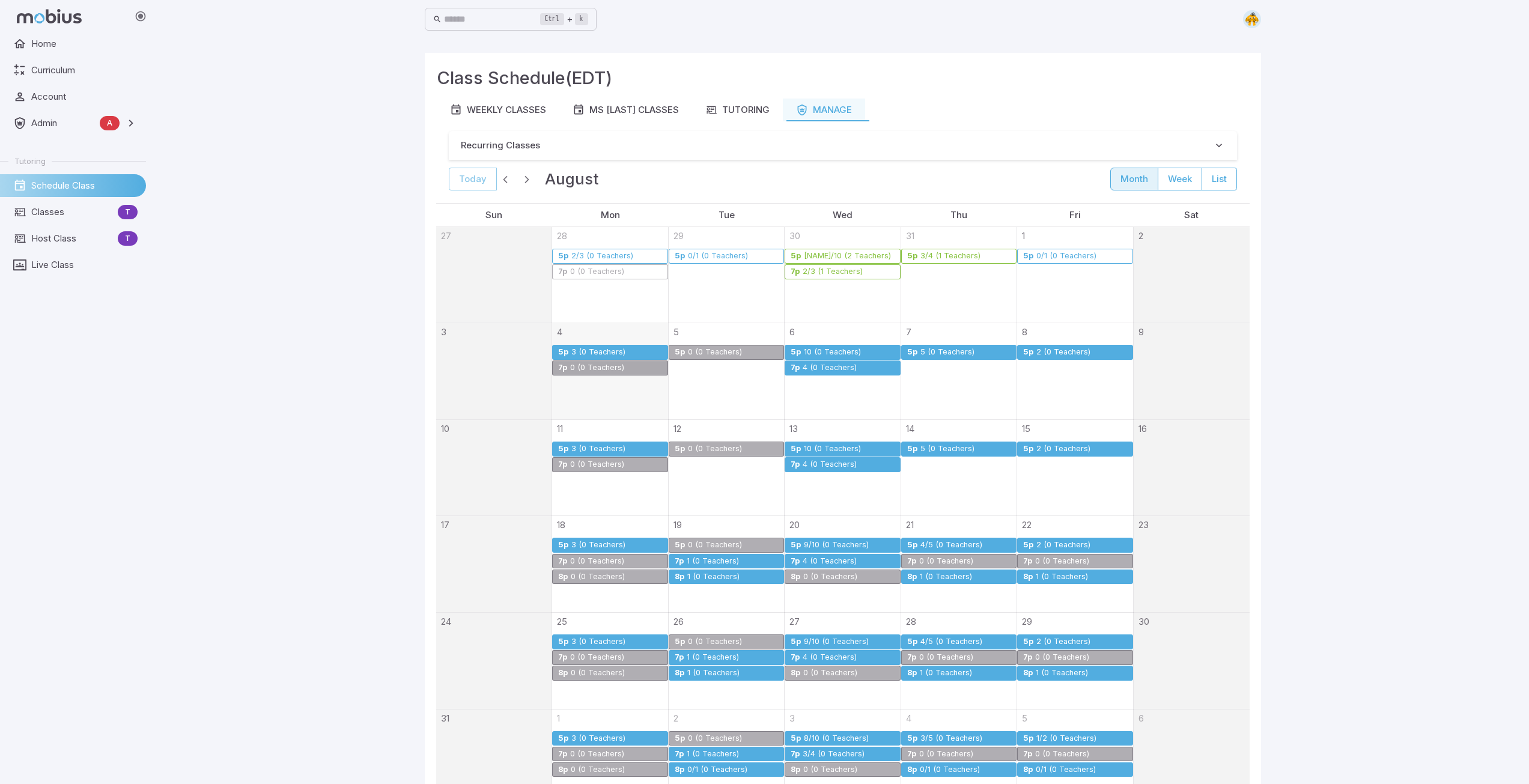 click on "5p 5 (0 Teachers)" at bounding box center (959, 352) 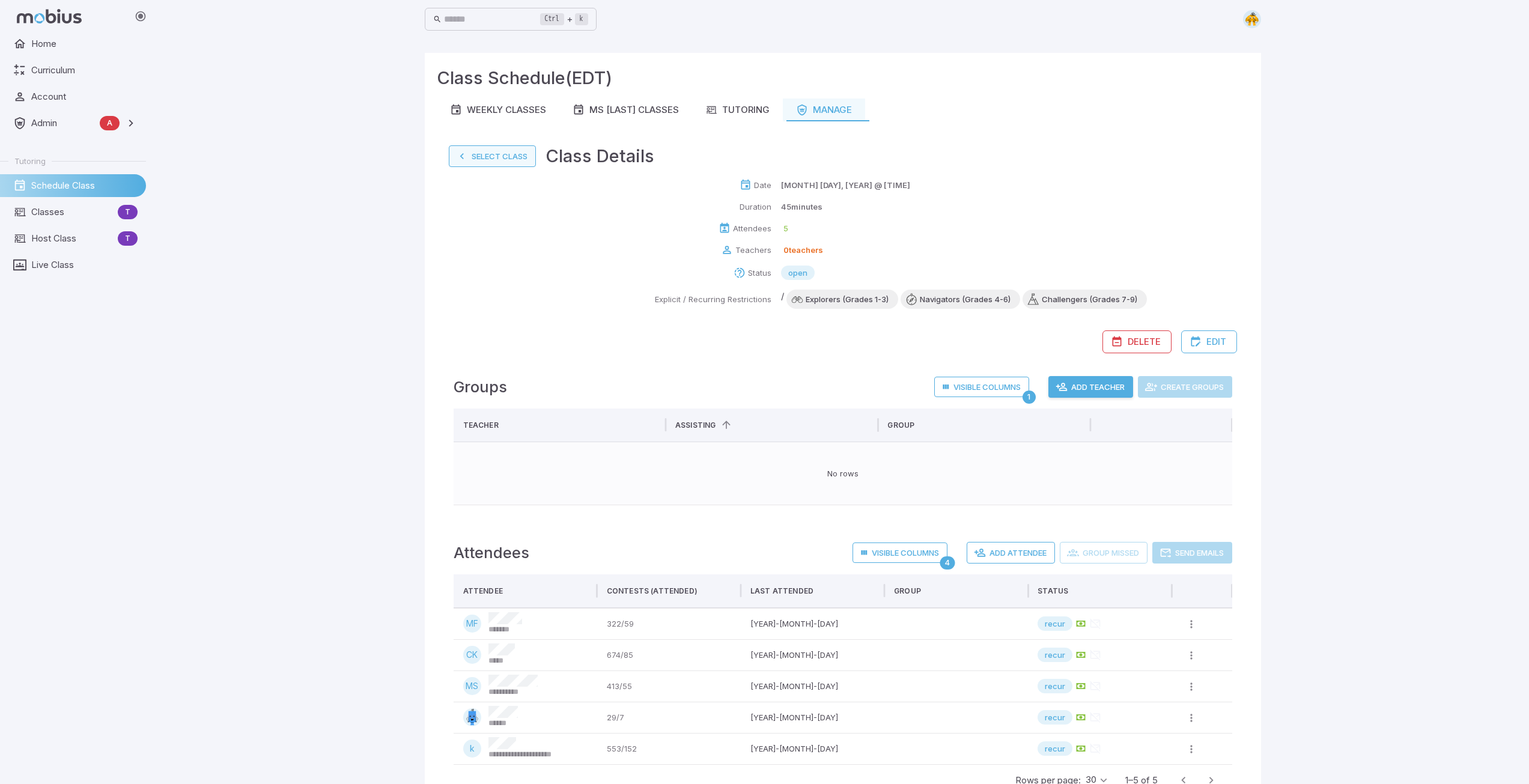click on "Select Class" at bounding box center (492, 156) 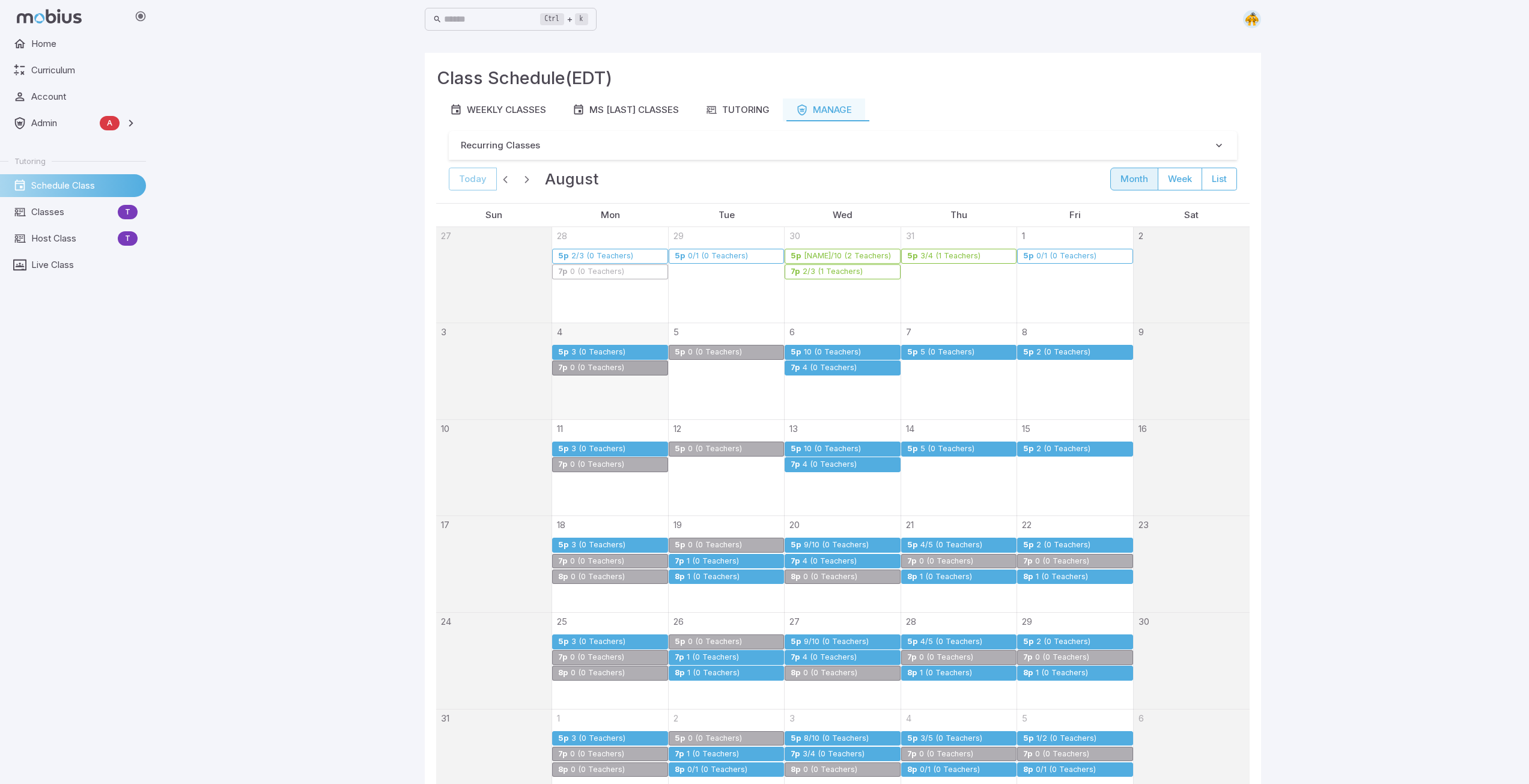 click on "2 (0 Teachers)" at bounding box center [1063, 352] 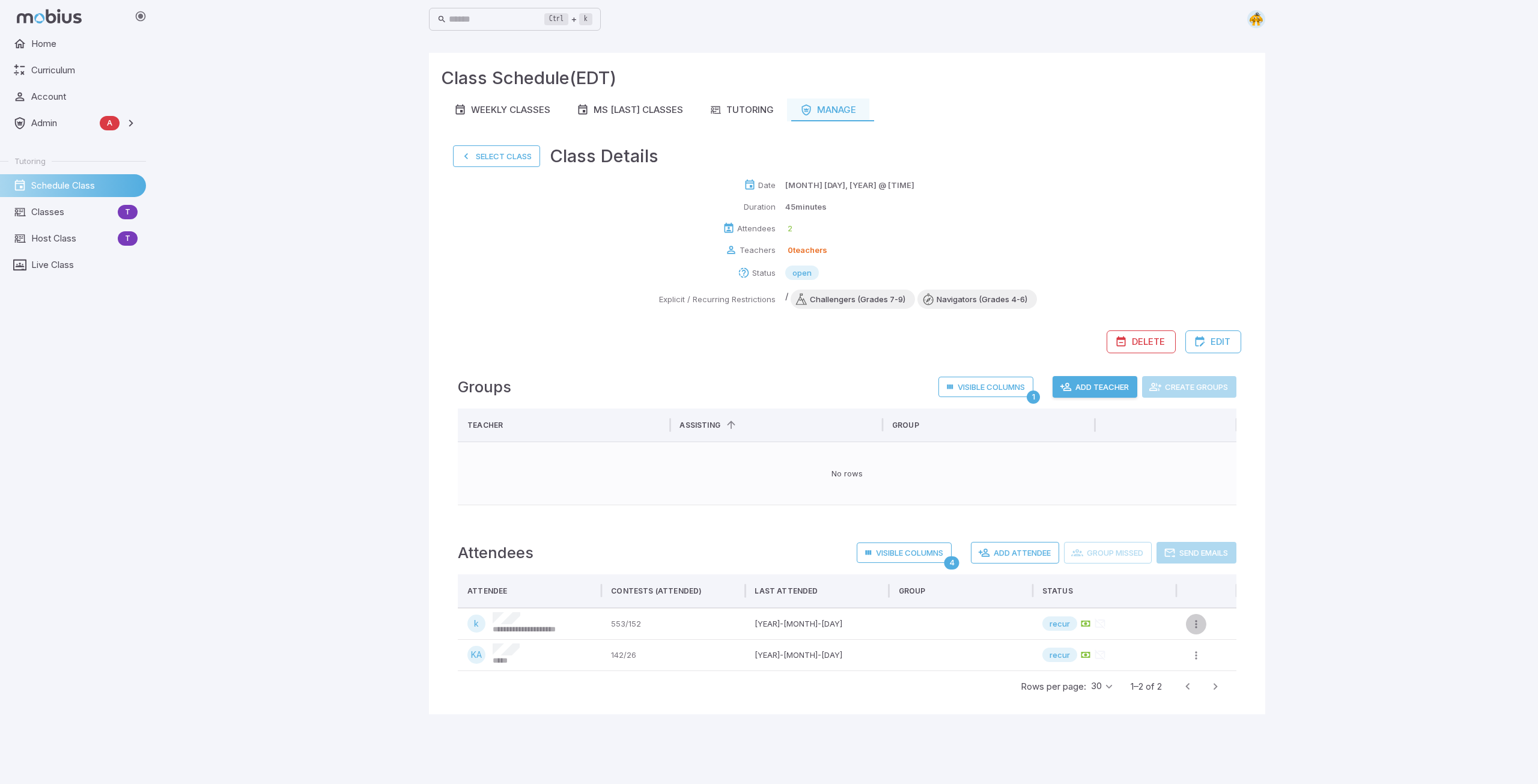 click at bounding box center [1196, 624] 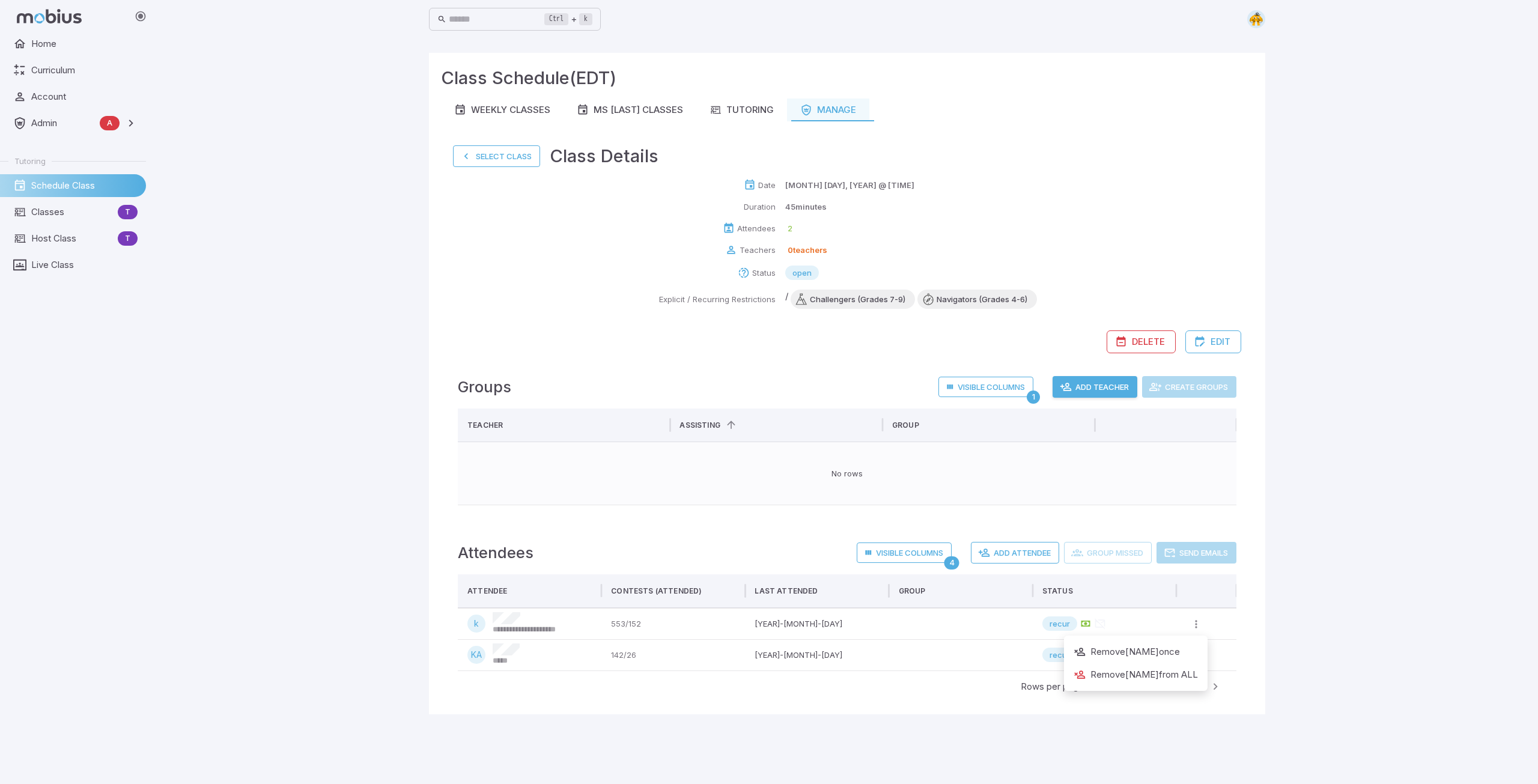 click on "Remove  krystal  from ALL" at bounding box center (1135, 675) 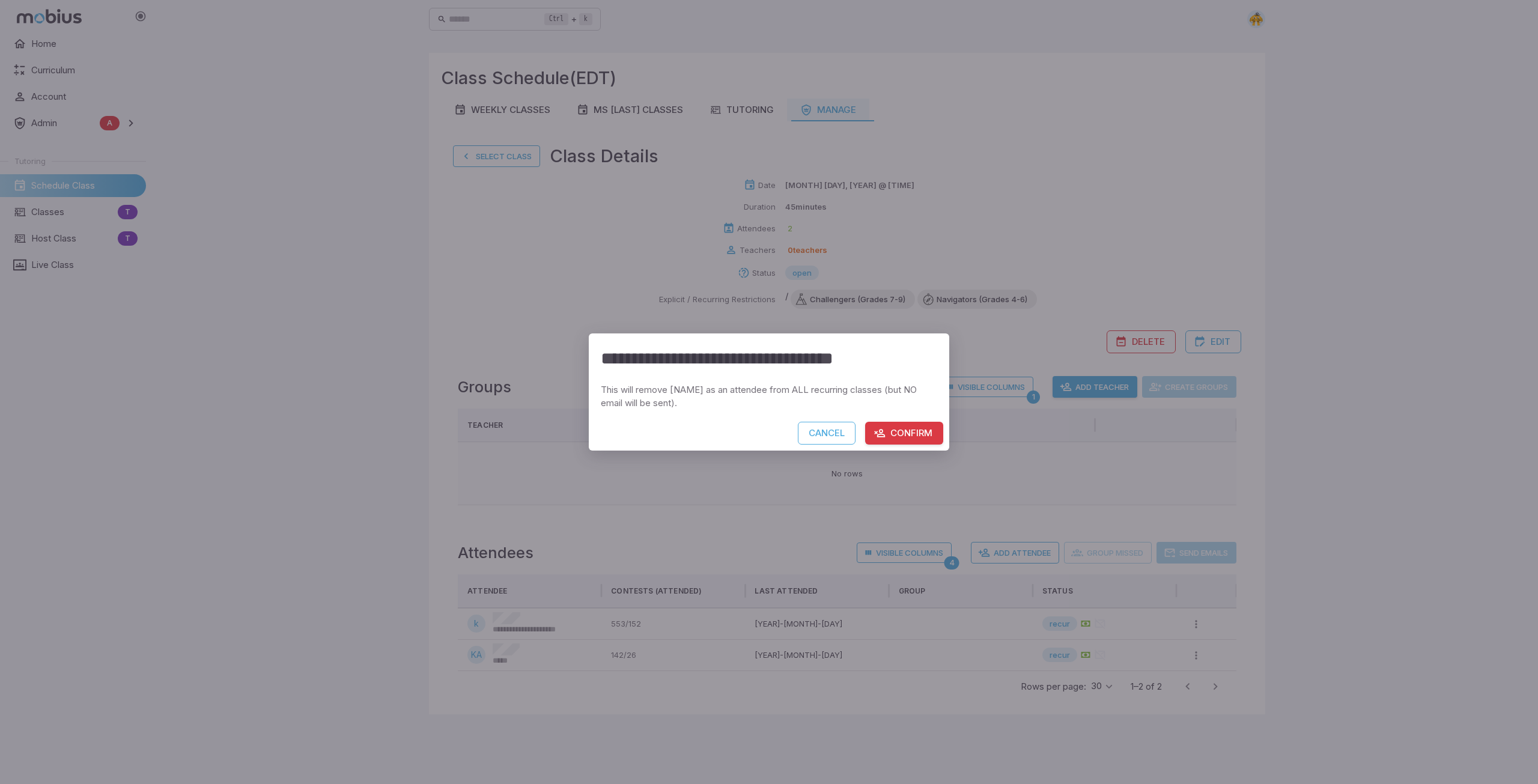 click on "Confirm" at bounding box center (904, 433) 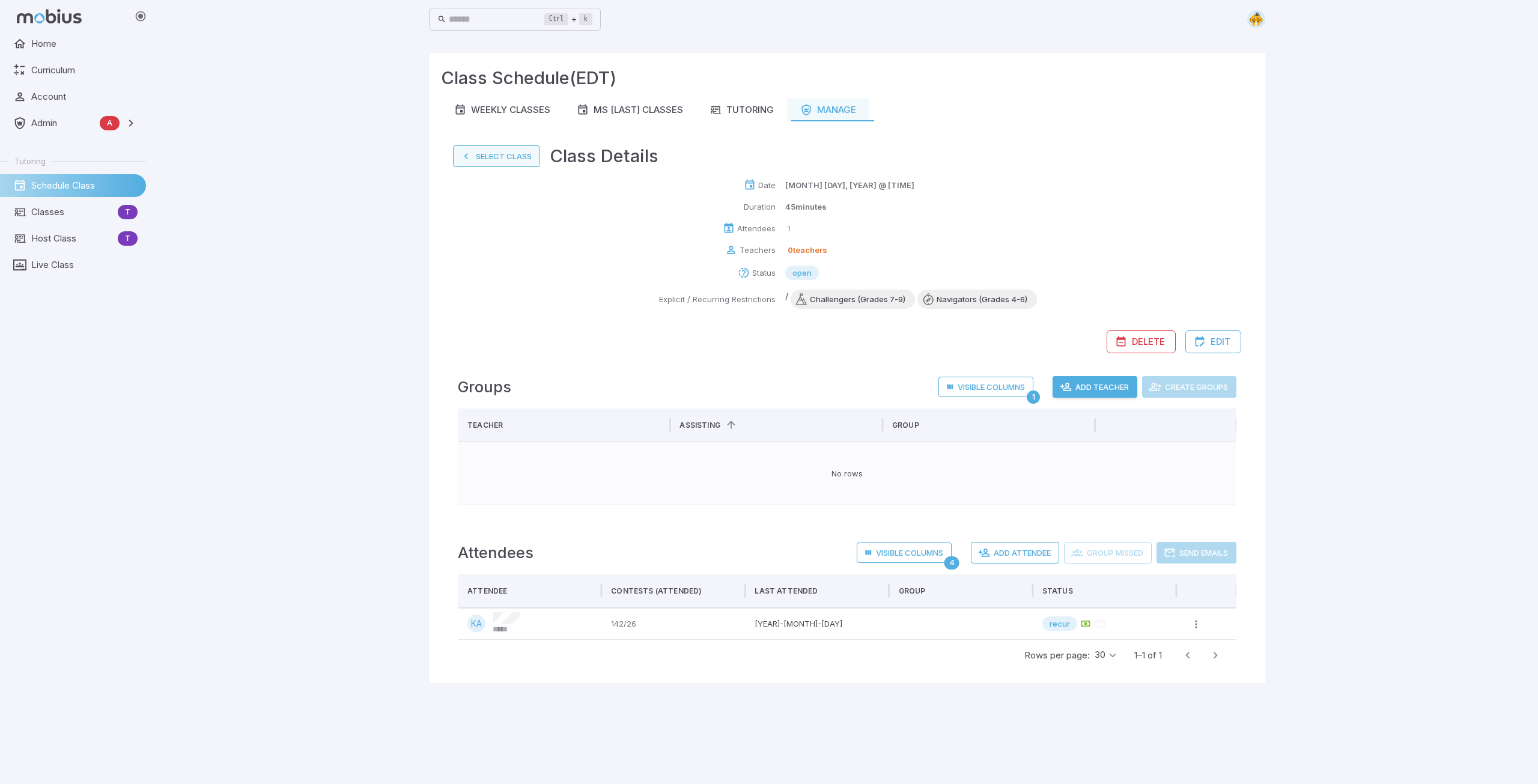 click on "Select Class" at bounding box center [496, 156] 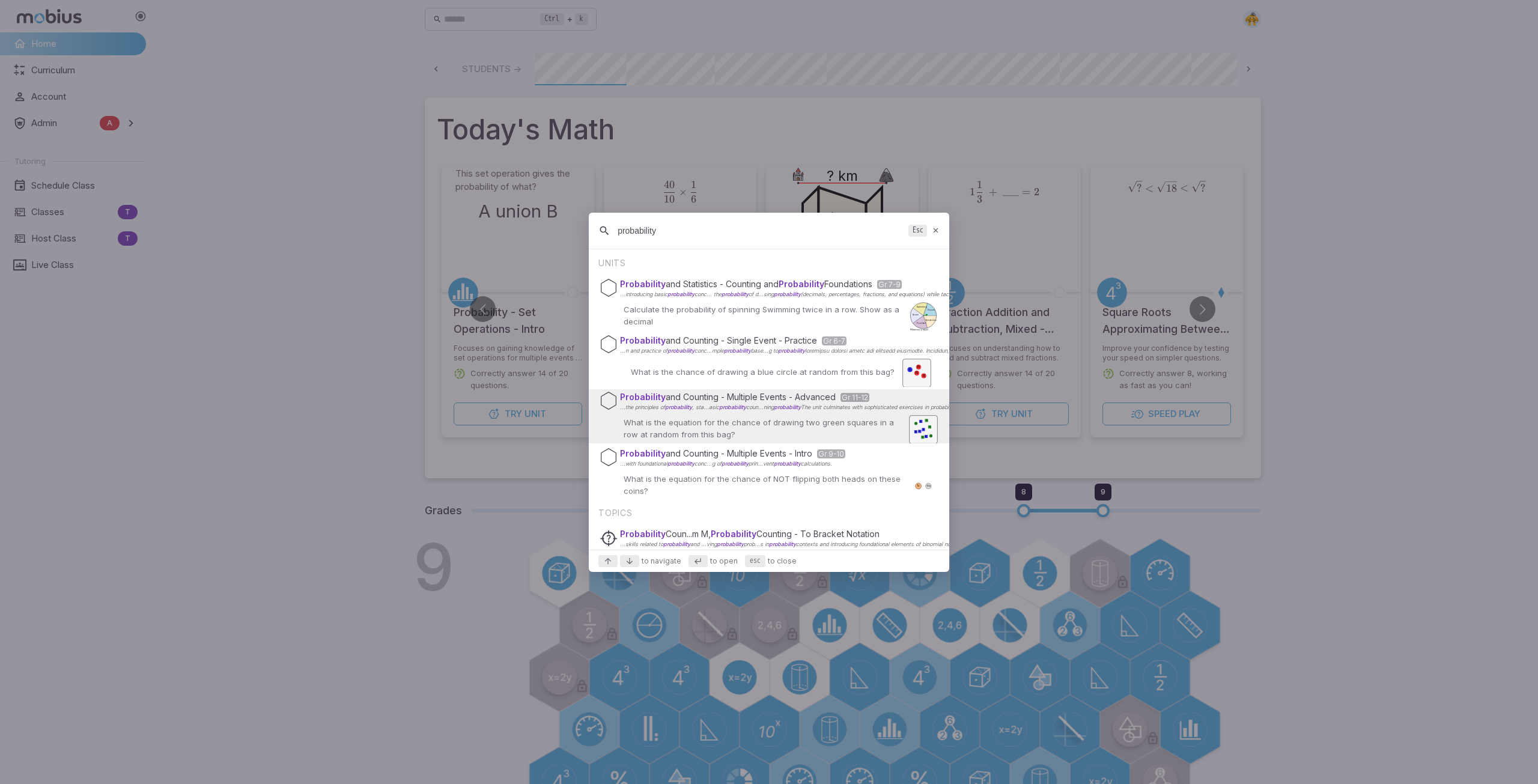scroll, scrollTop: 0, scrollLeft: 0, axis: both 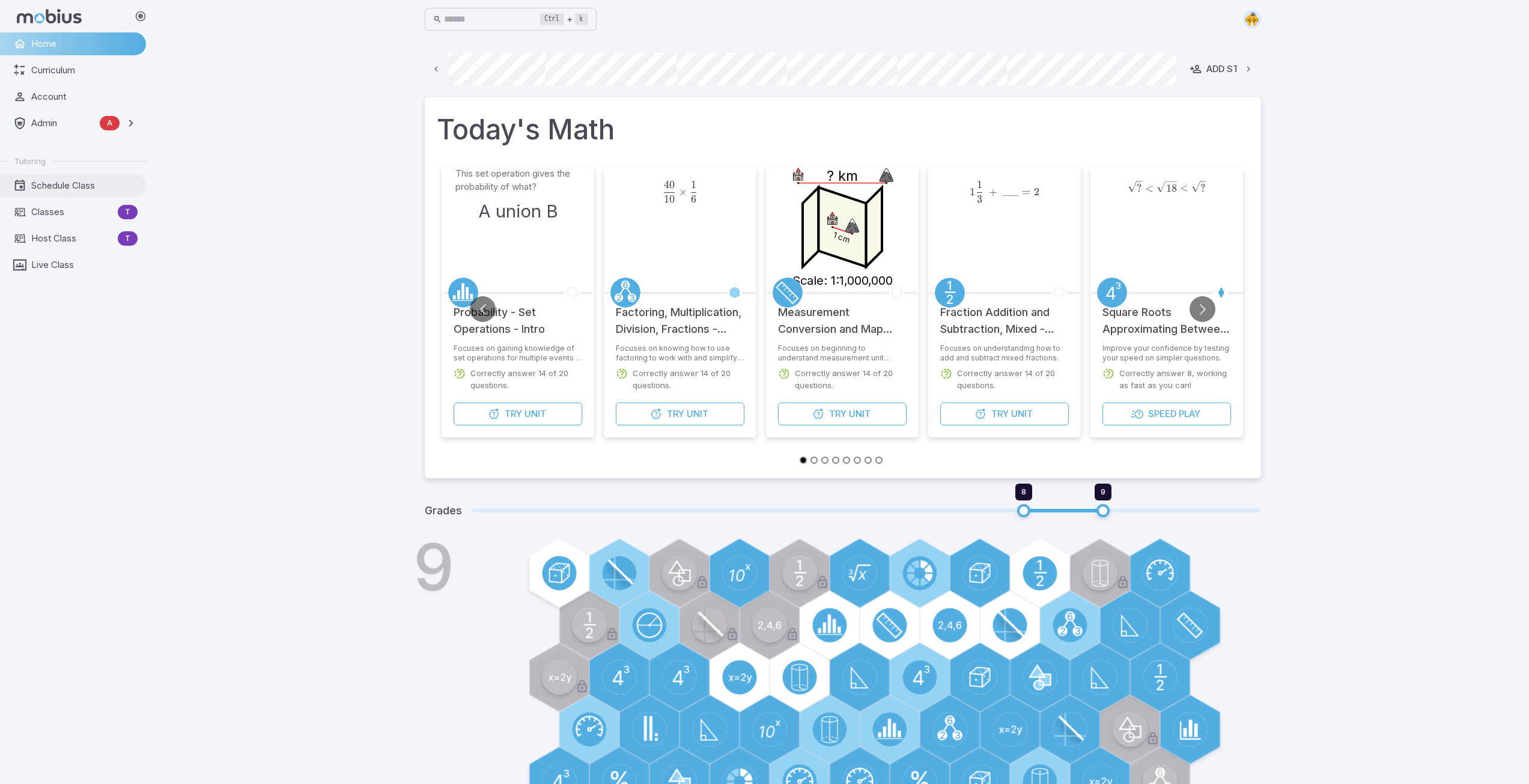 click on "Schedule Class" at bounding box center [84, 186] 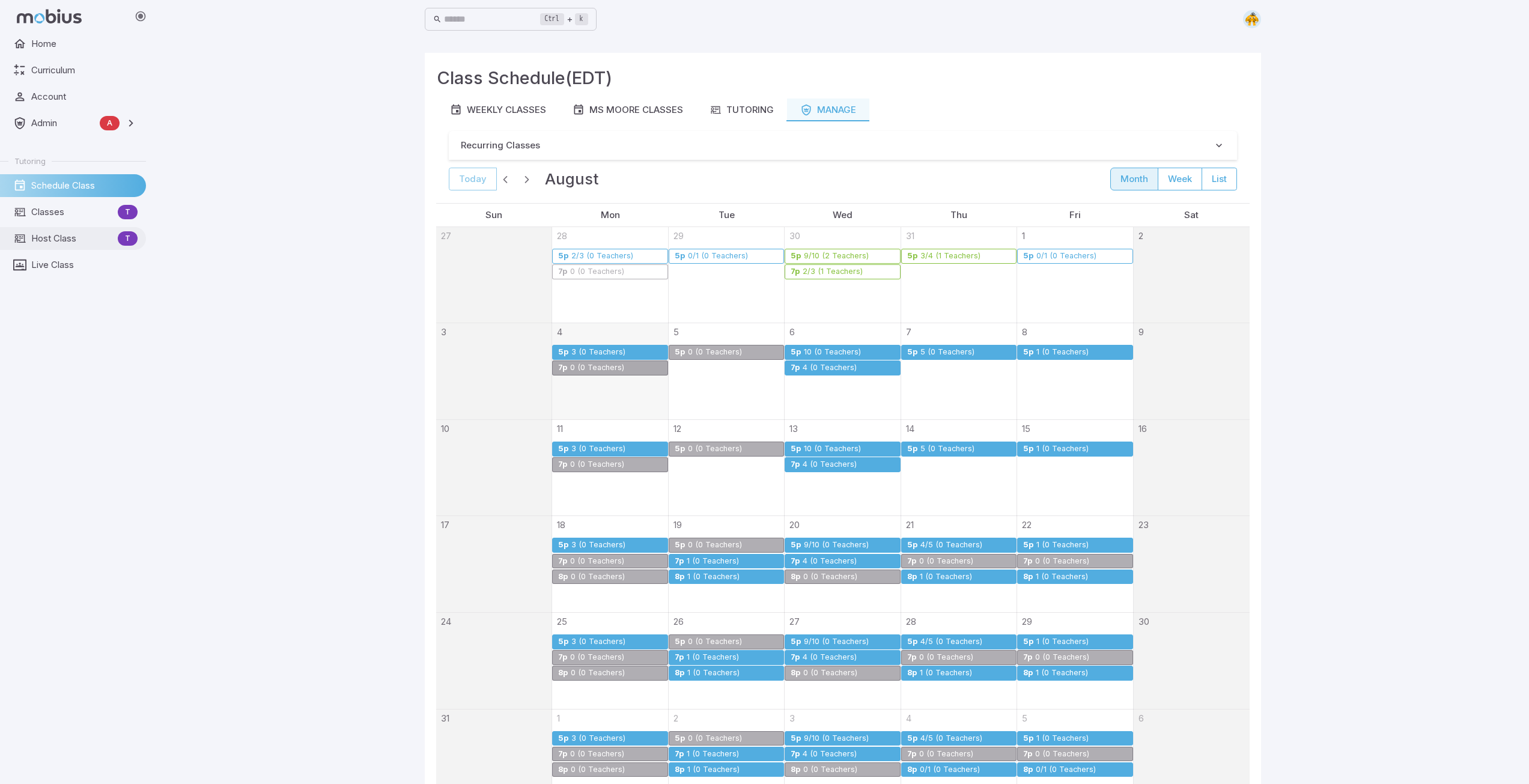 click on "Host Class T" at bounding box center [73, 239] 